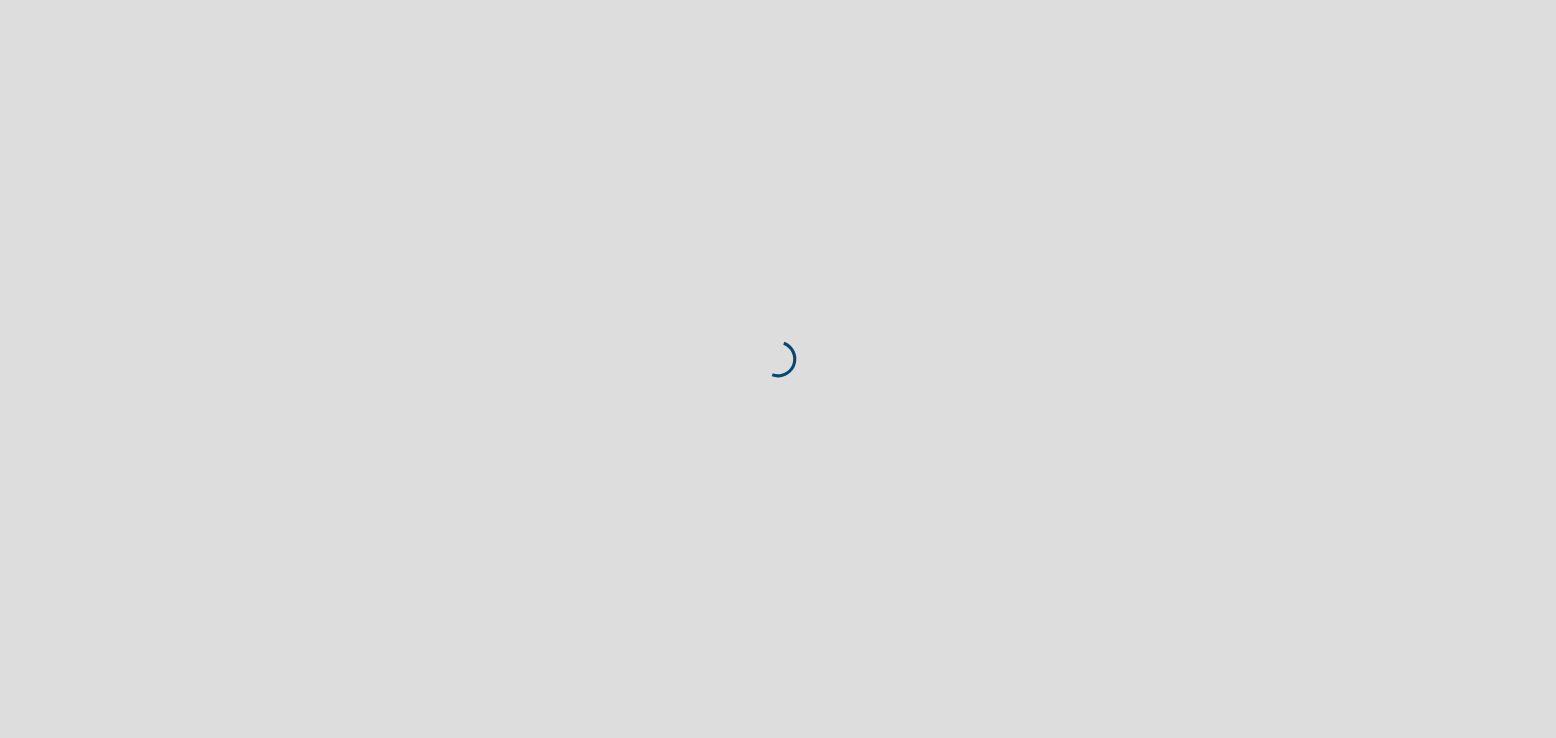 scroll, scrollTop: 0, scrollLeft: 0, axis: both 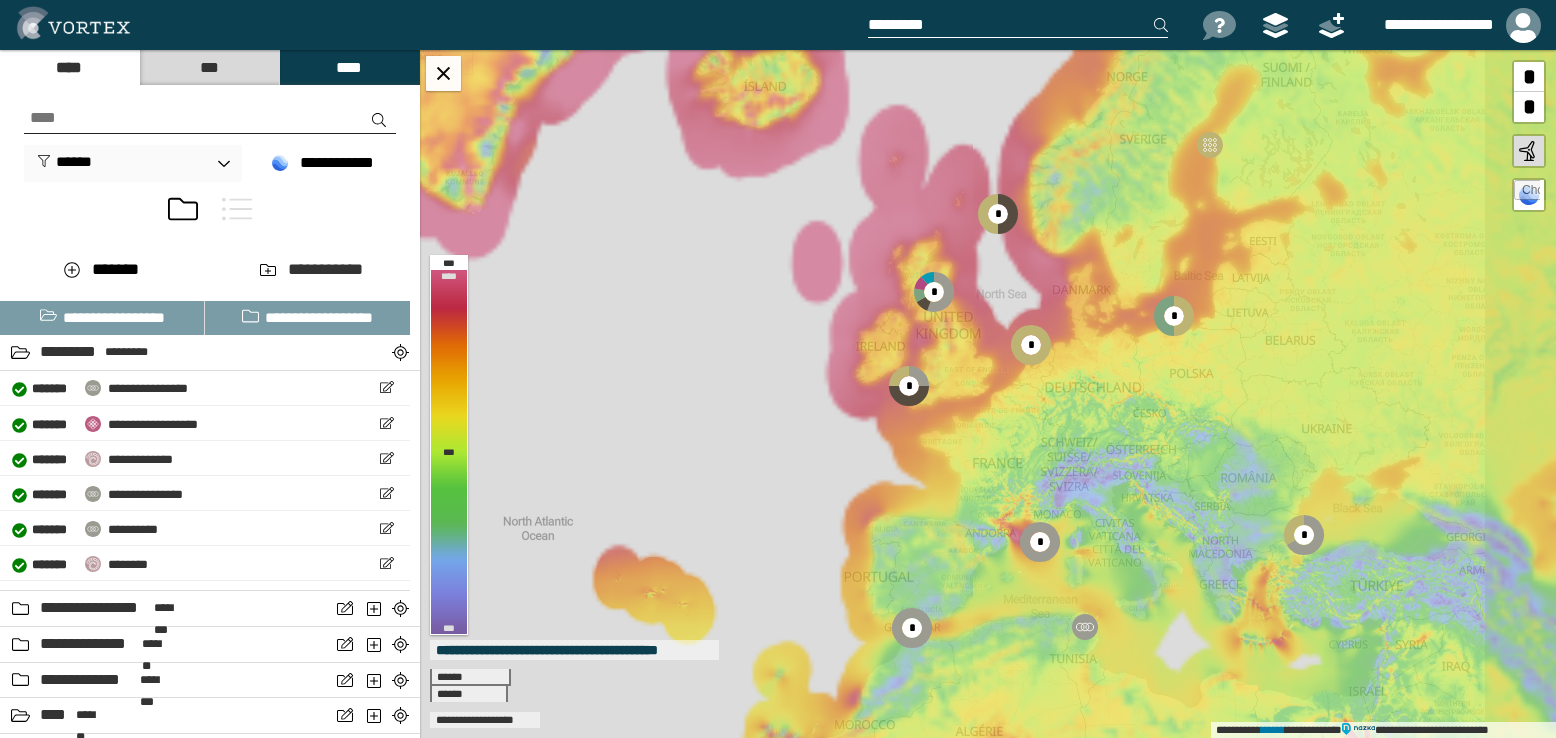 drag, startPoint x: 1092, startPoint y: 259, endPoint x: 969, endPoint y: 375, distance: 169.07098 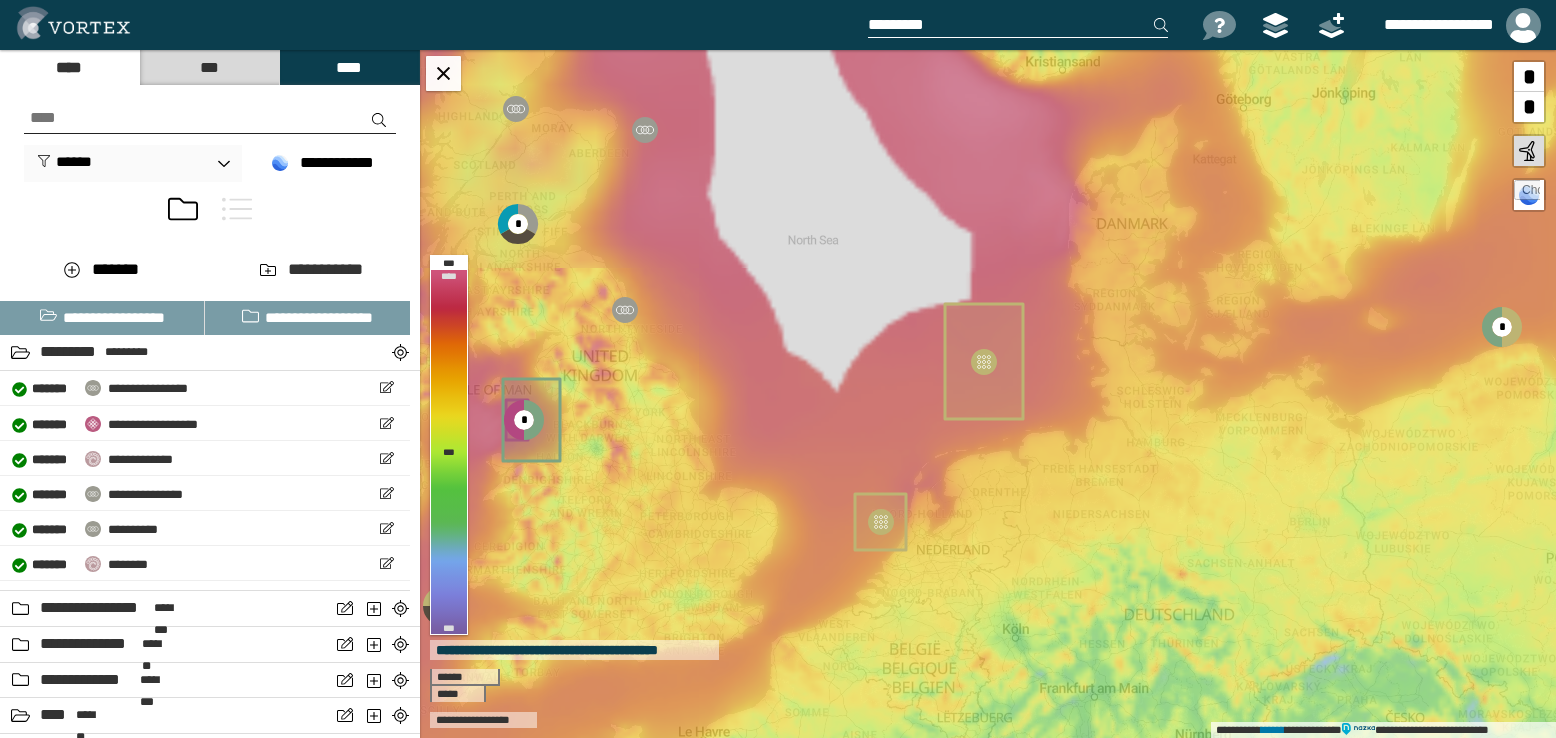 drag, startPoint x: 1233, startPoint y: 300, endPoint x: 935, endPoint y: 435, distance: 327.15286 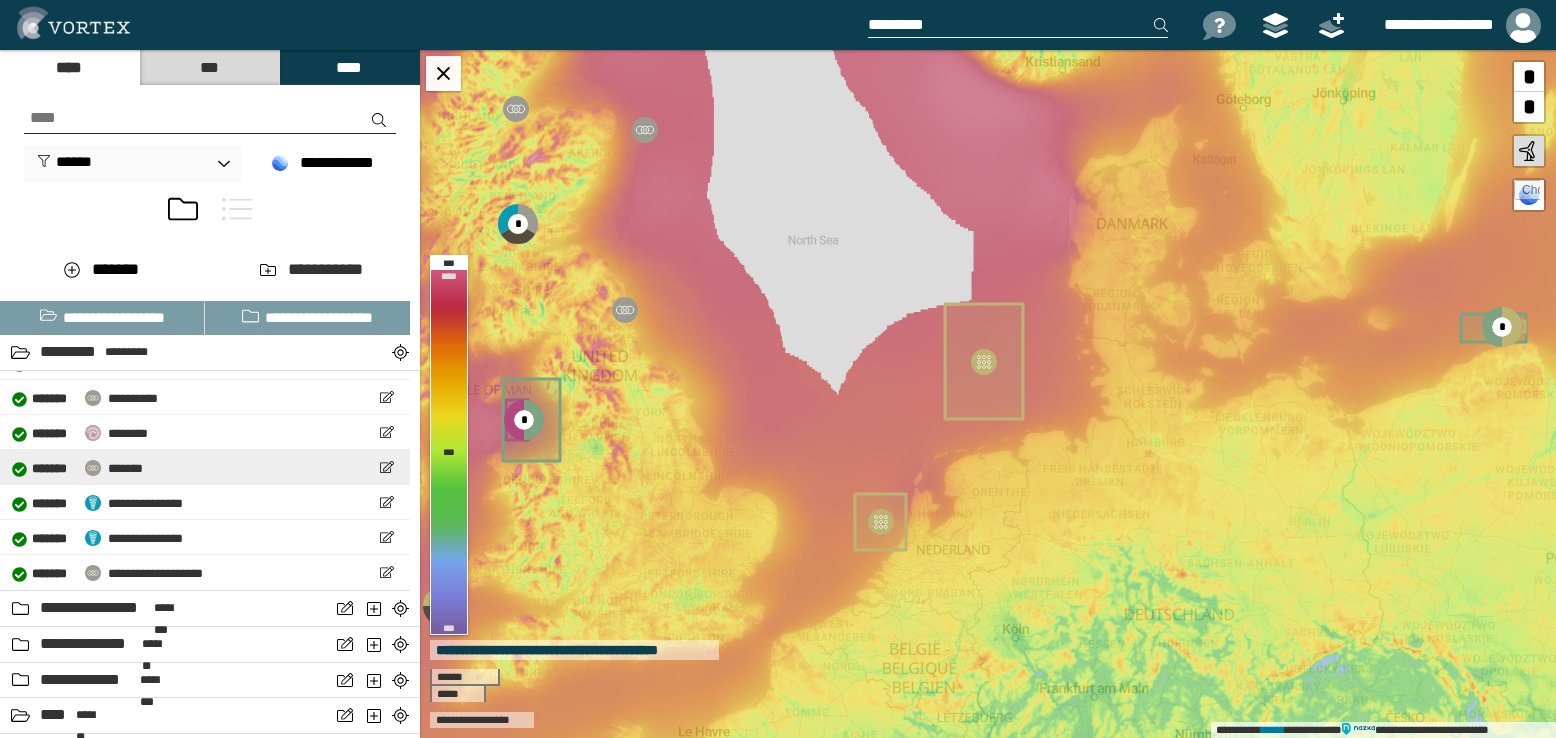 scroll, scrollTop: 0, scrollLeft: 0, axis: both 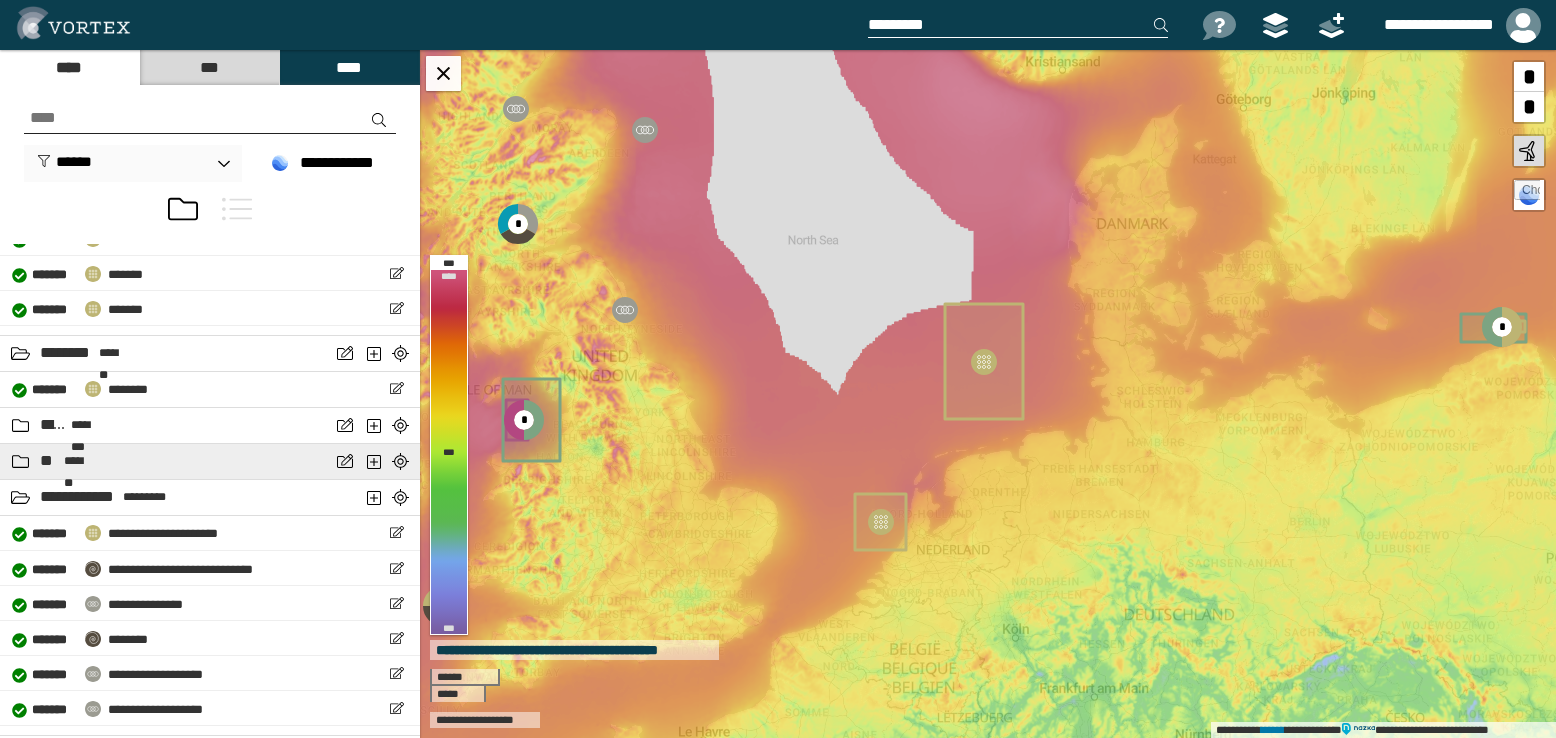 click on "** *******" at bounding box center [210, 462] 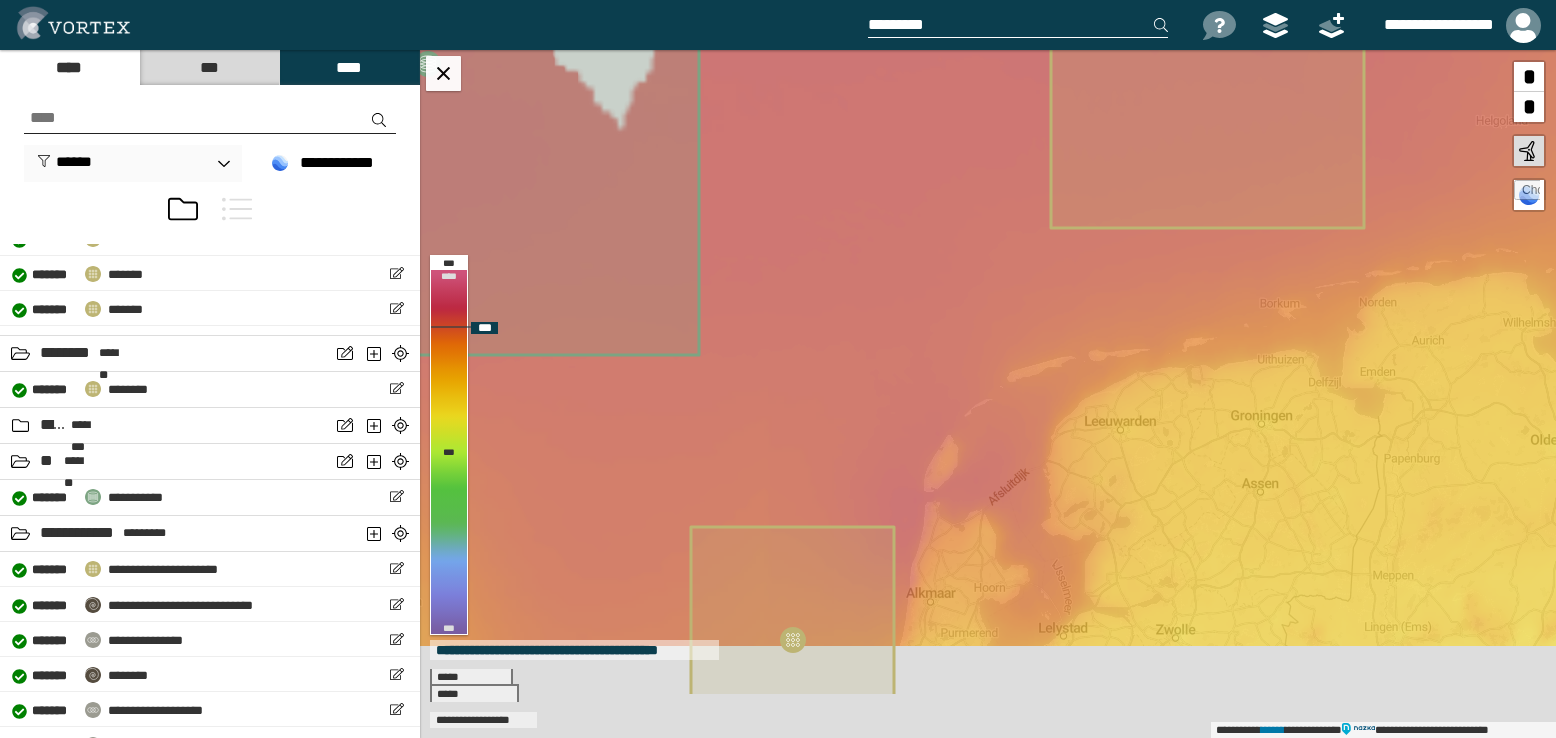 drag, startPoint x: 891, startPoint y: 472, endPoint x: 1033, endPoint y: 291, distance: 230.05434 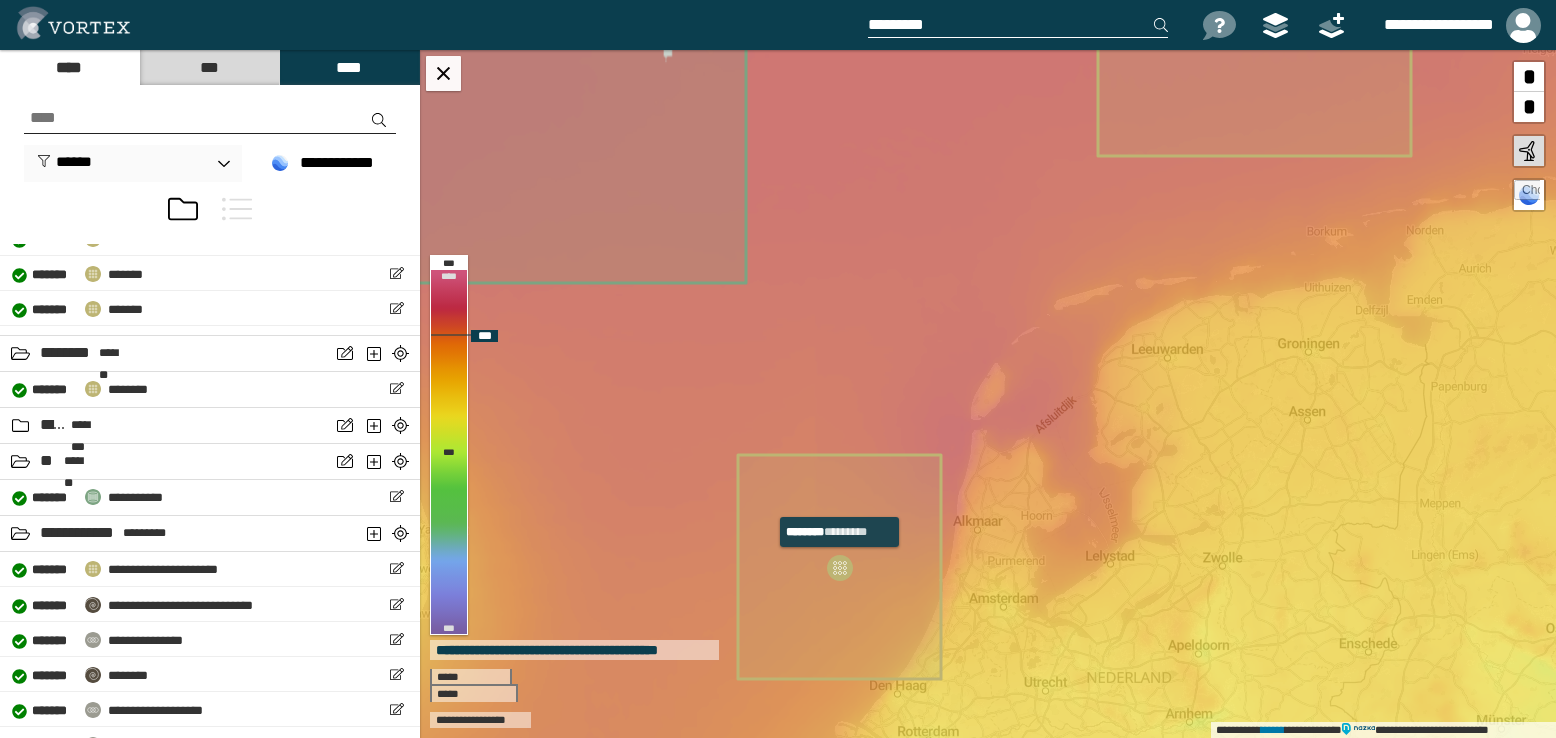 click at bounding box center (840, 568) 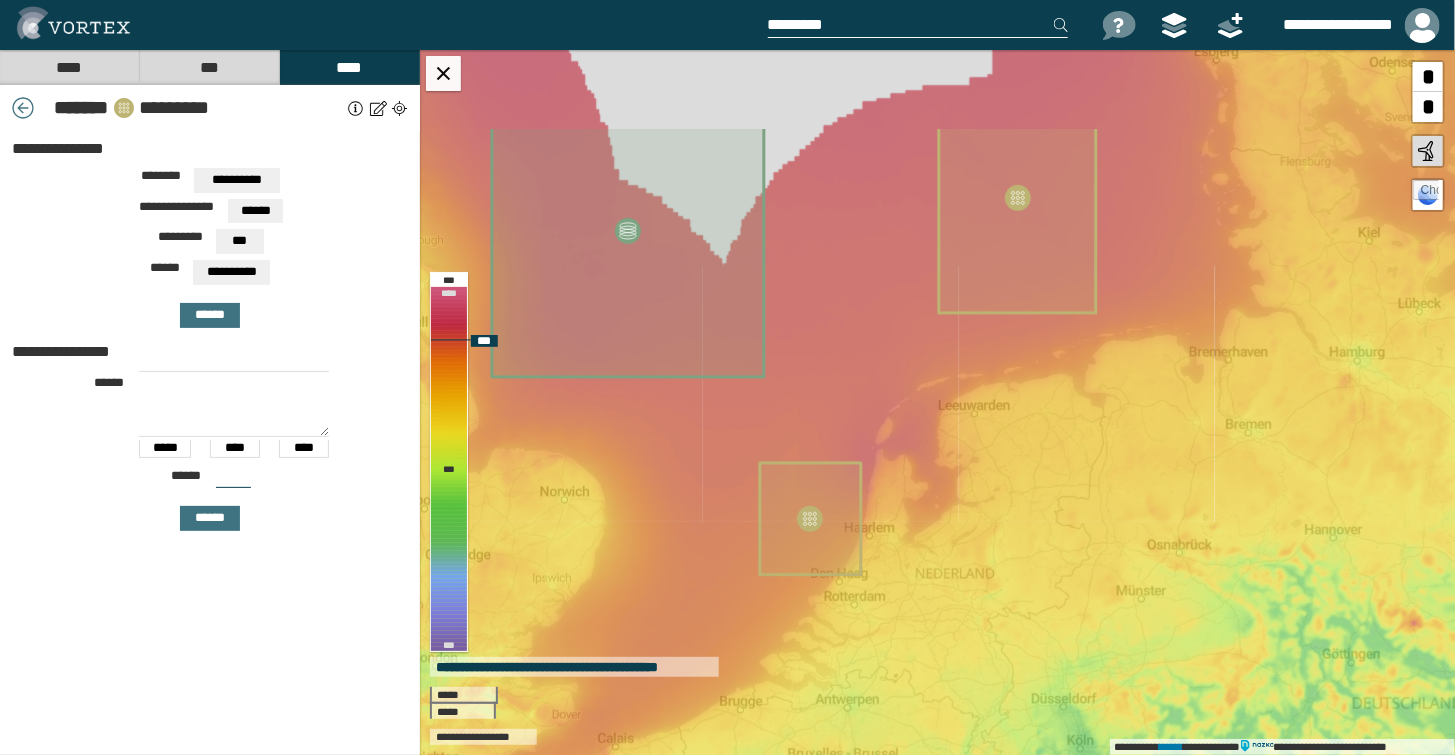 drag, startPoint x: 917, startPoint y: 293, endPoint x: 808, endPoint y: 378, distance: 138.22446 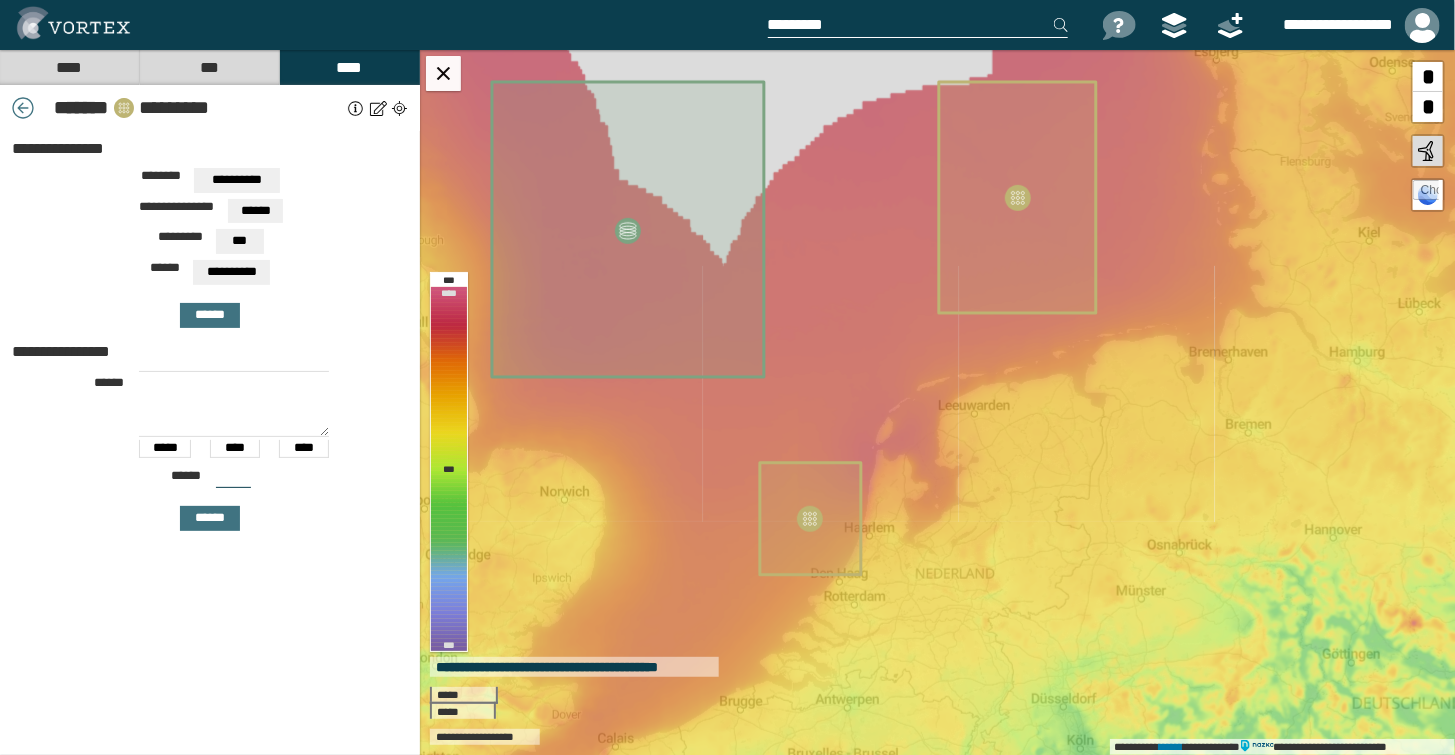 click on "****" at bounding box center (69, 67) 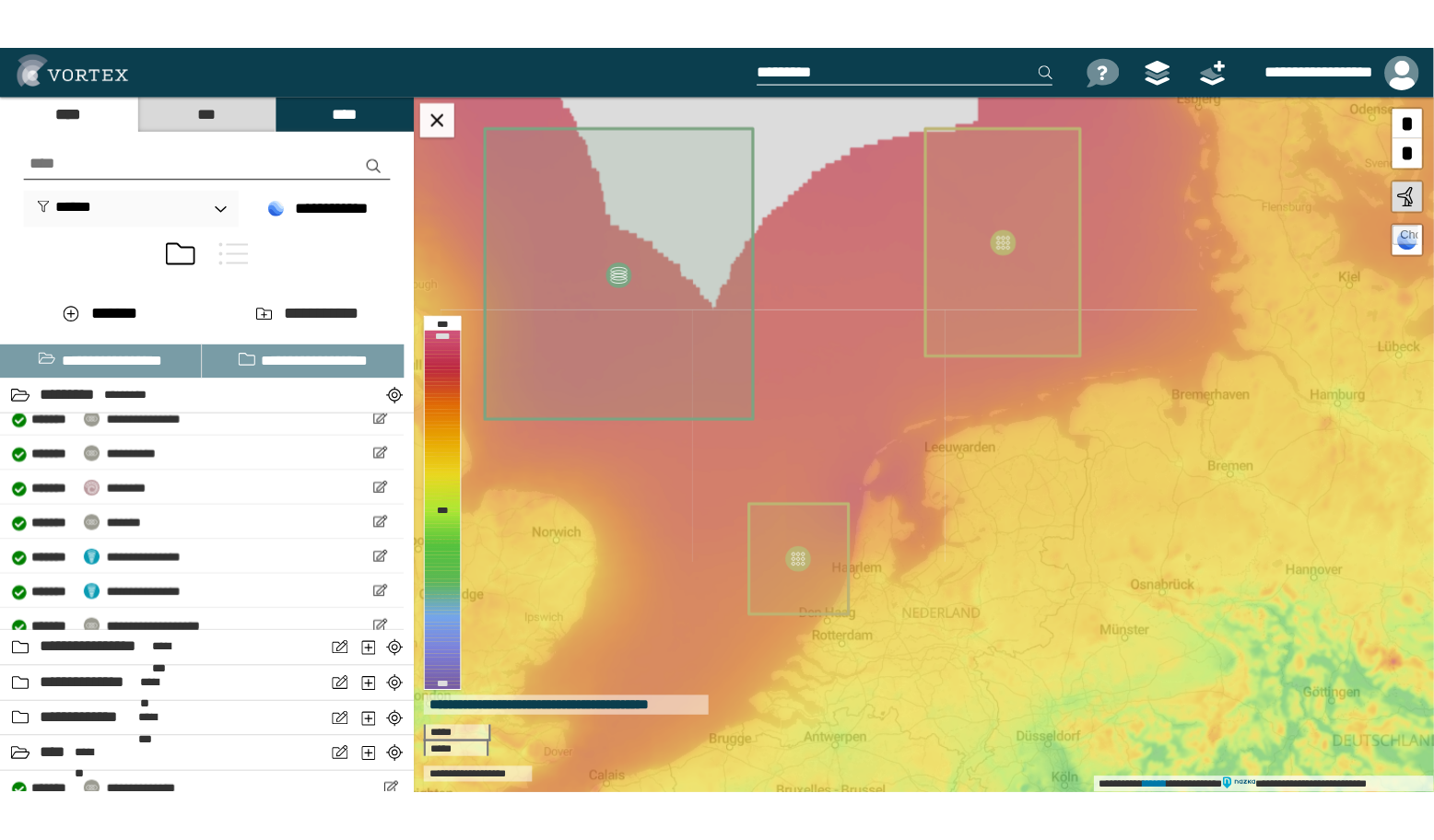 scroll, scrollTop: 120, scrollLeft: 0, axis: vertical 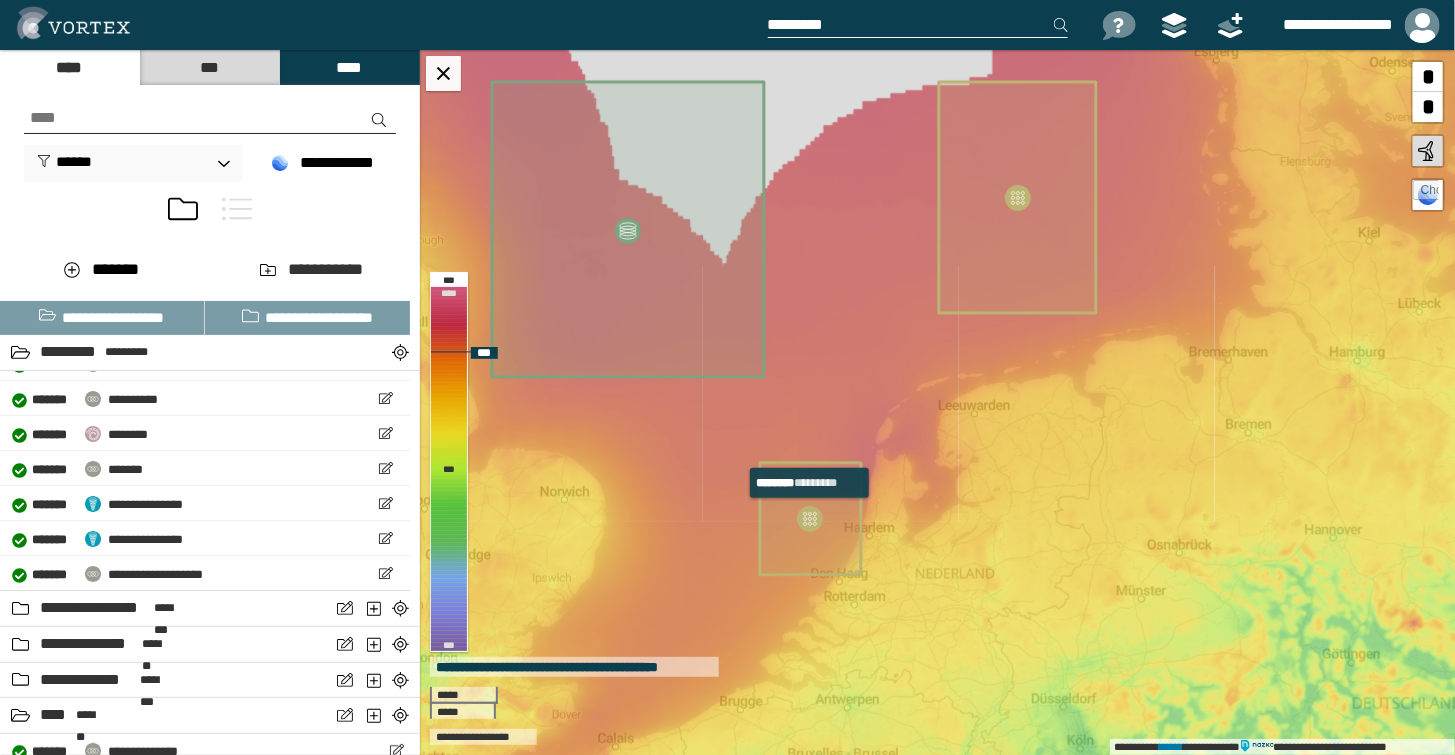 click at bounding box center (810, 519) 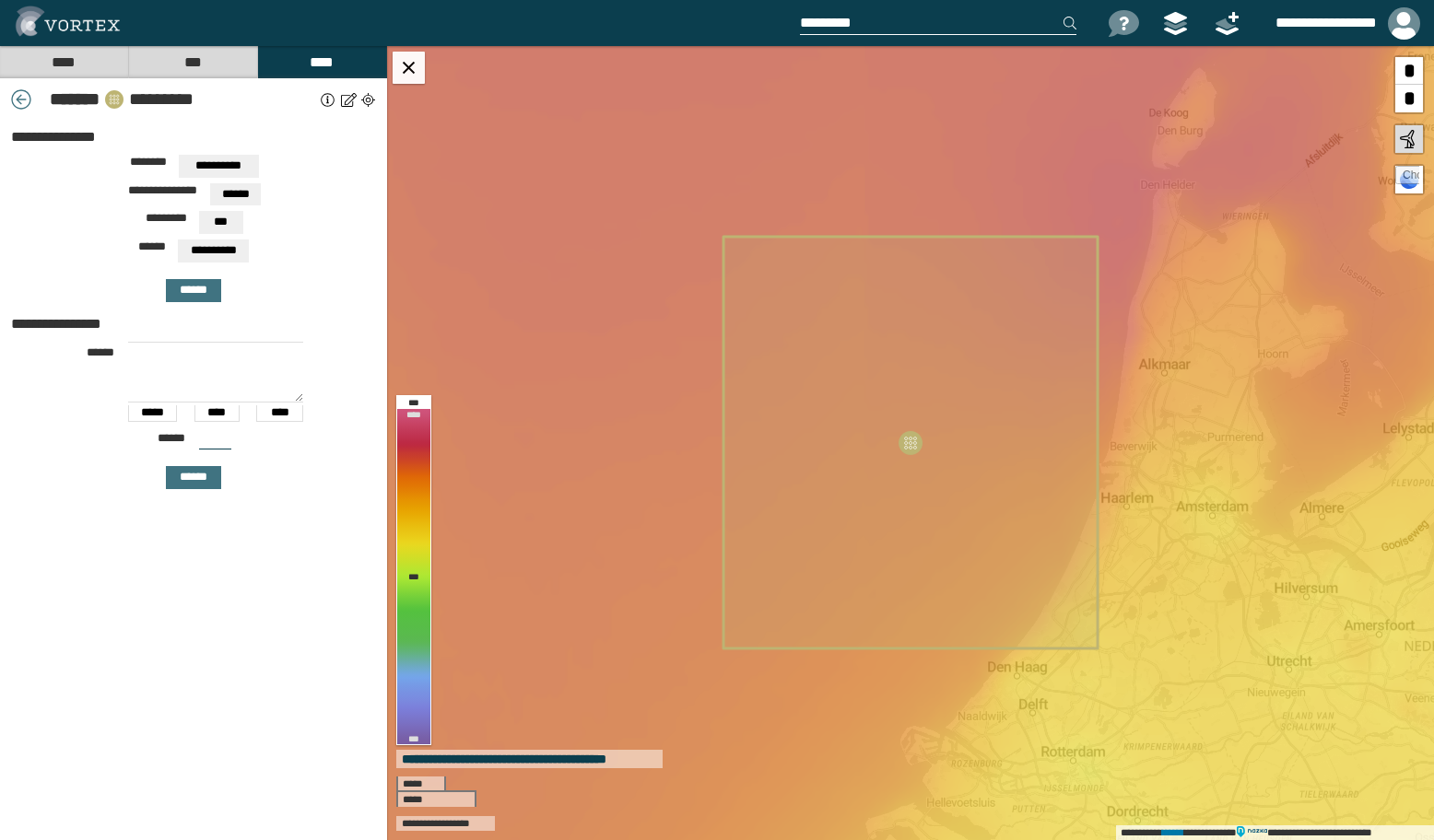 drag, startPoint x: 95, startPoint y: 64, endPoint x: 233, endPoint y: 61, distance: 138.0326 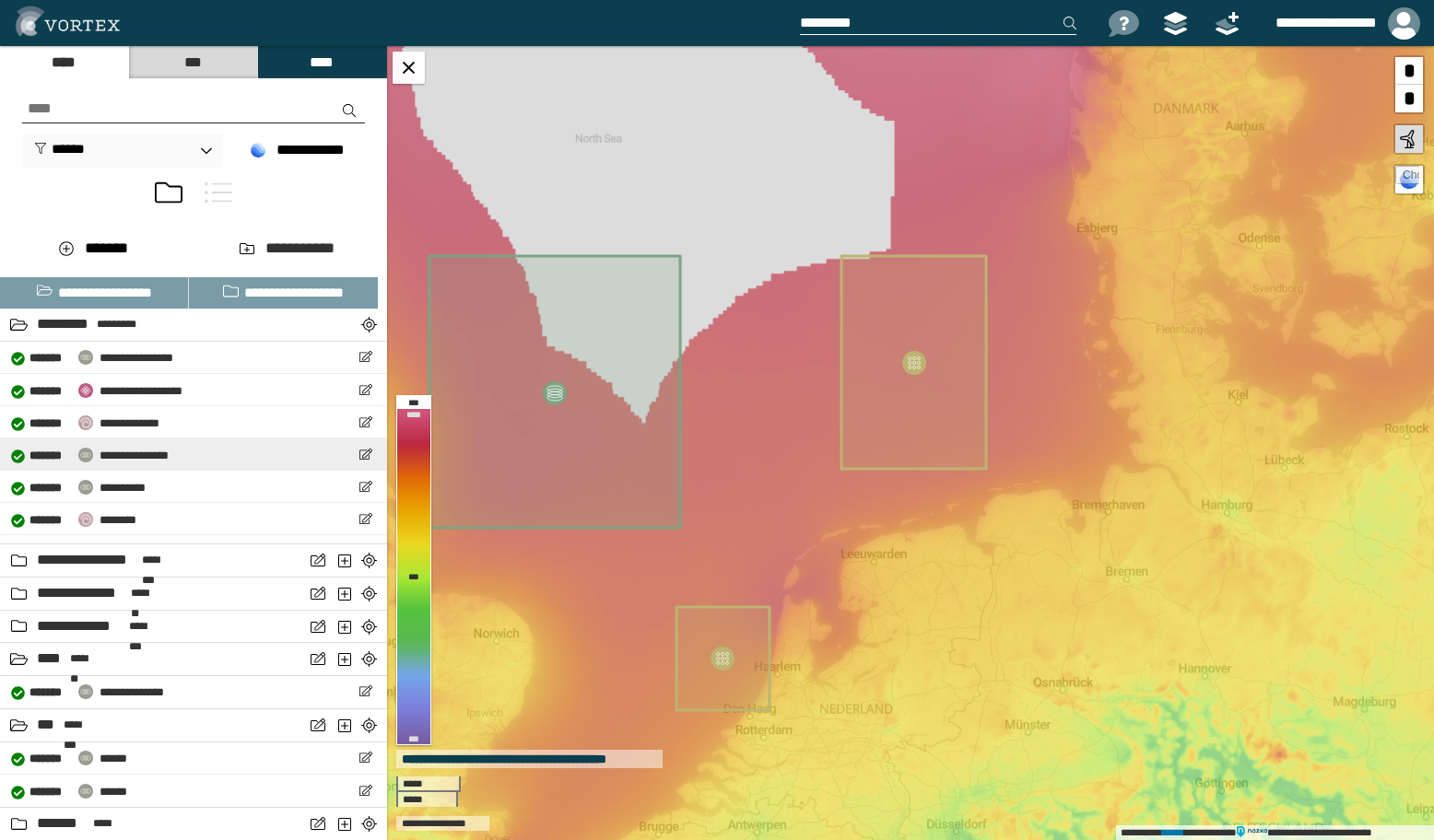 click on "**********" at bounding box center [194, 454] 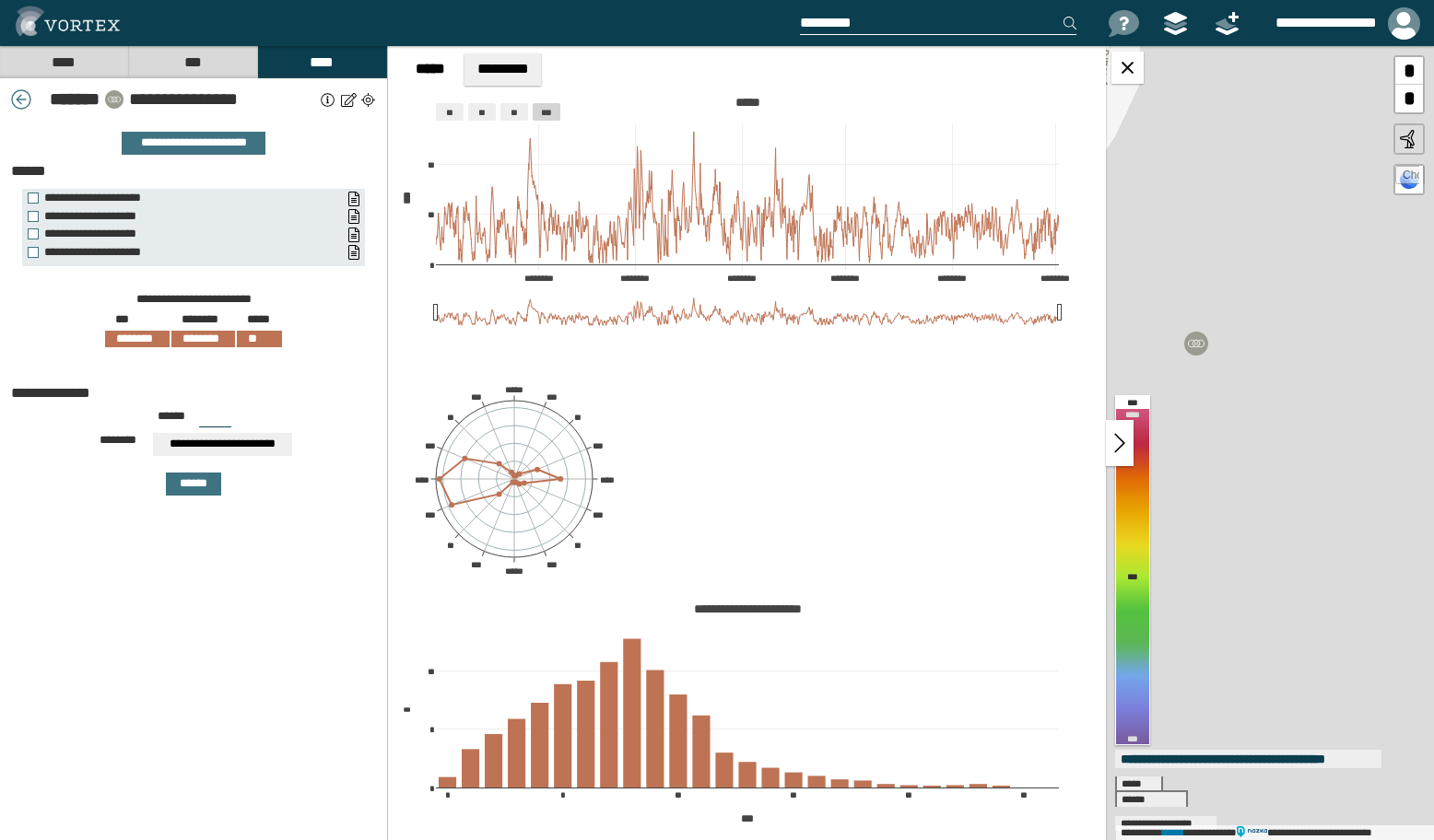 click on "**********" at bounding box center [1270, 443] 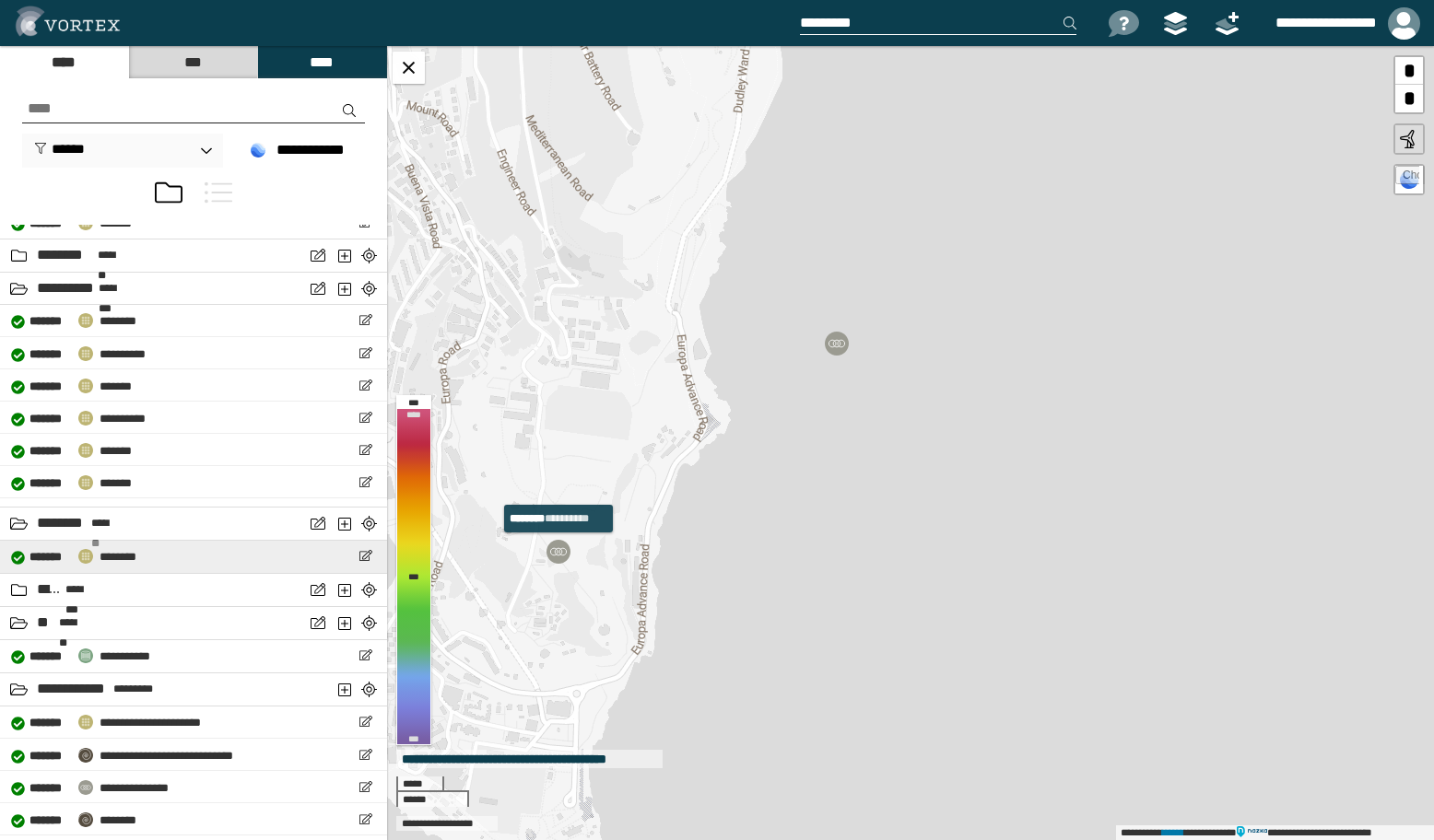 scroll, scrollTop: 835, scrollLeft: 0, axis: vertical 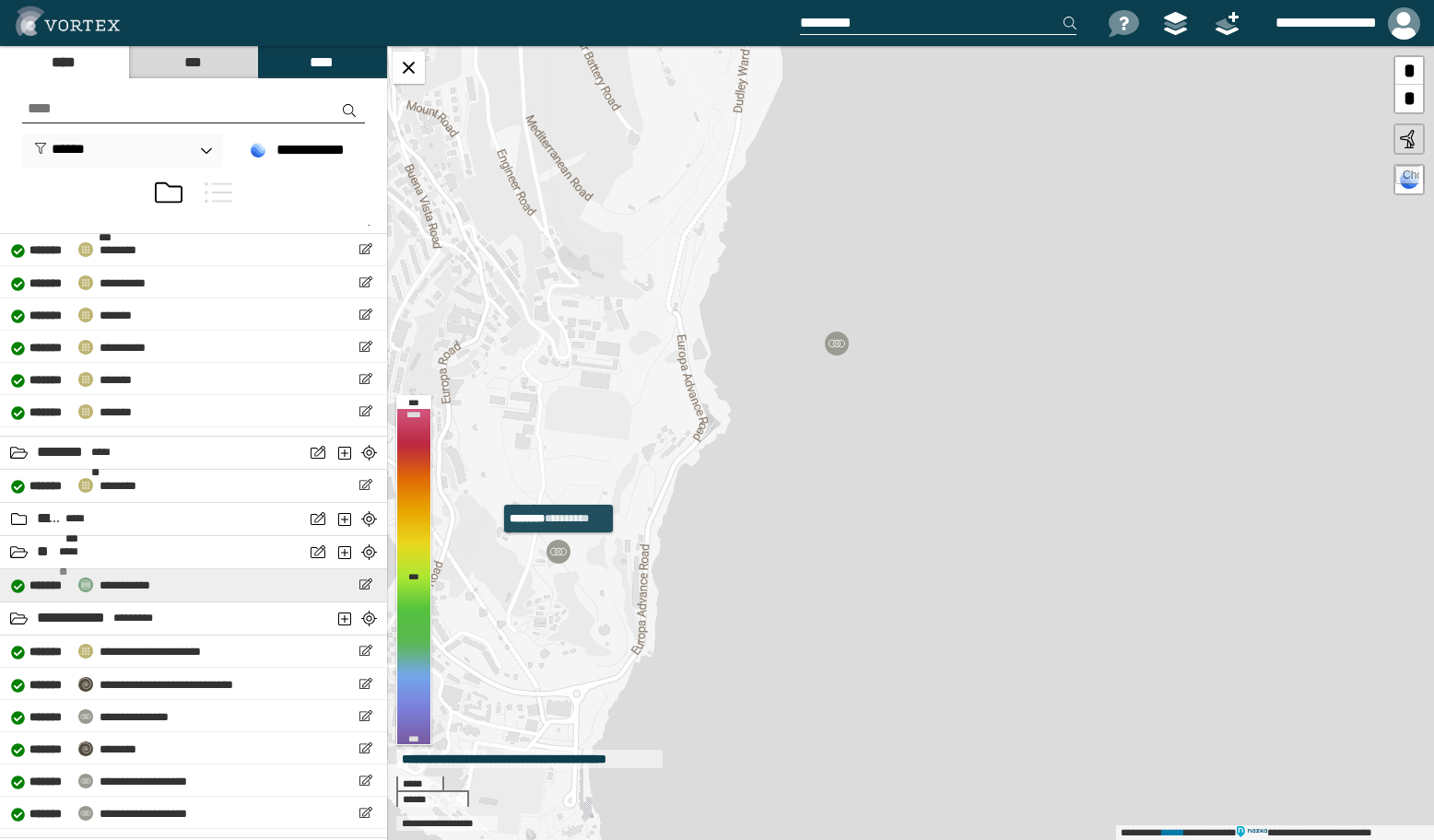 click on "**********" at bounding box center (194, 585) 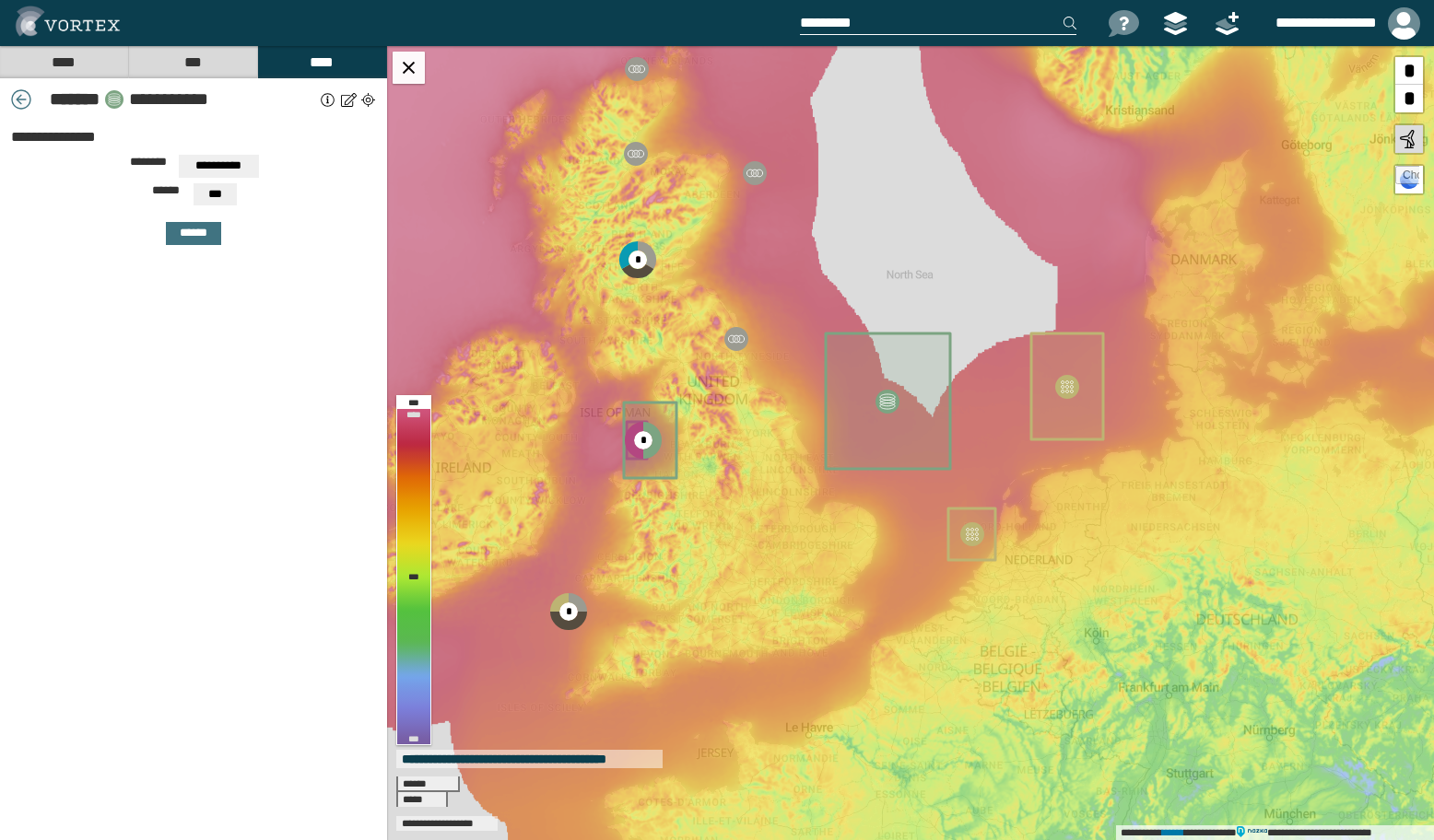 click at bounding box center (21, 99) 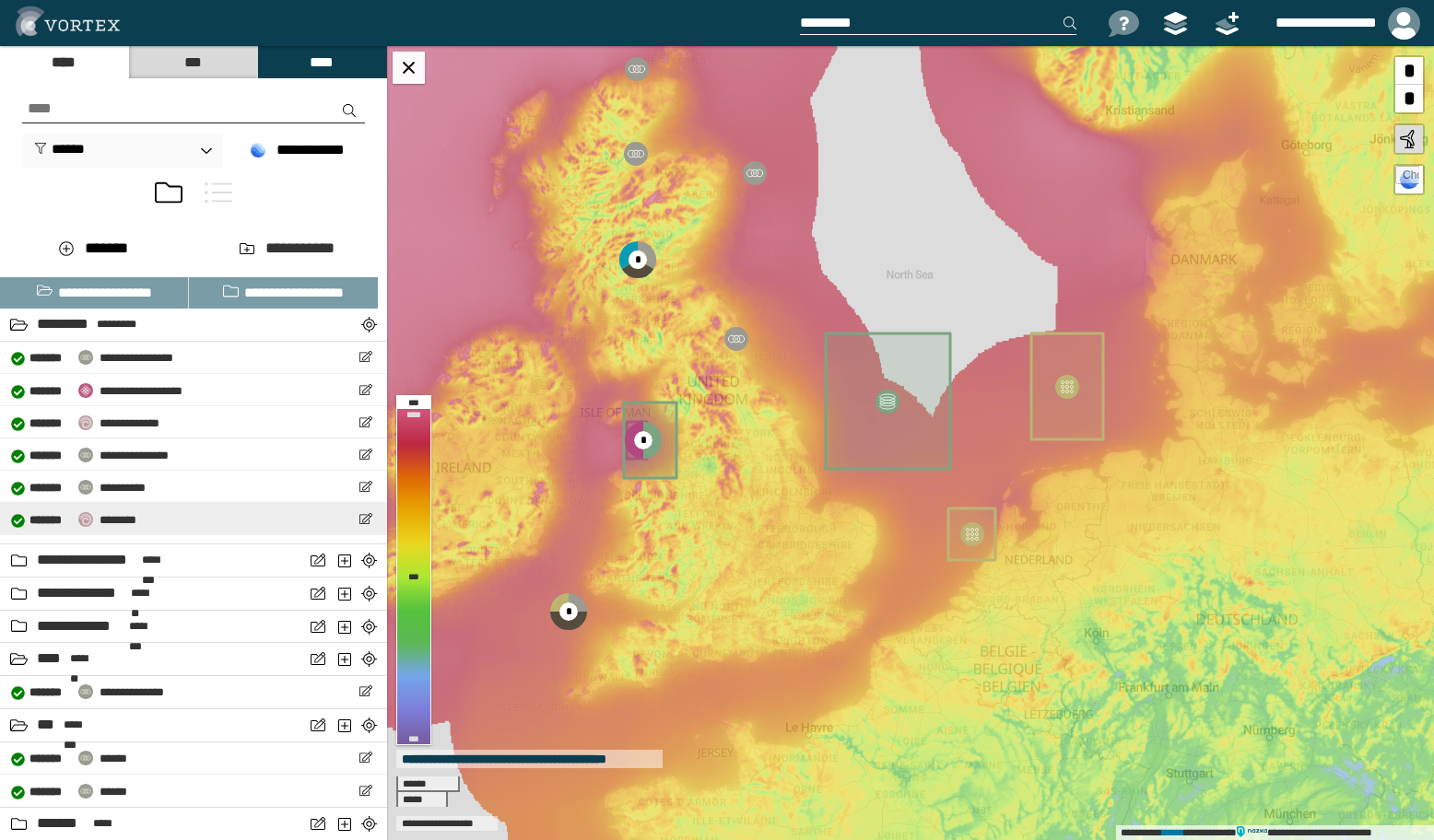 scroll, scrollTop: 121, scrollLeft: 0, axis: vertical 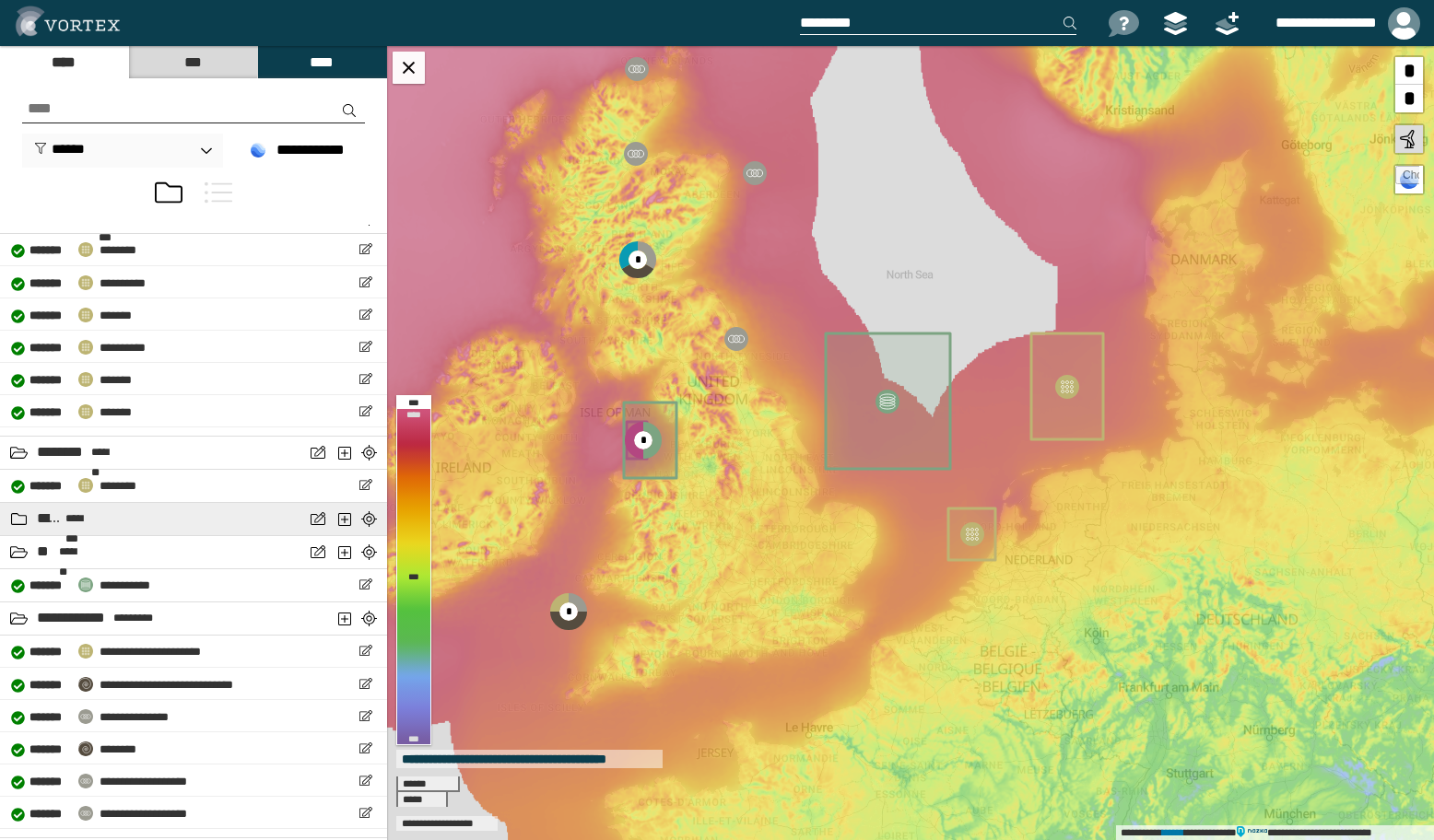click on "**** ********" at bounding box center (152, 519) 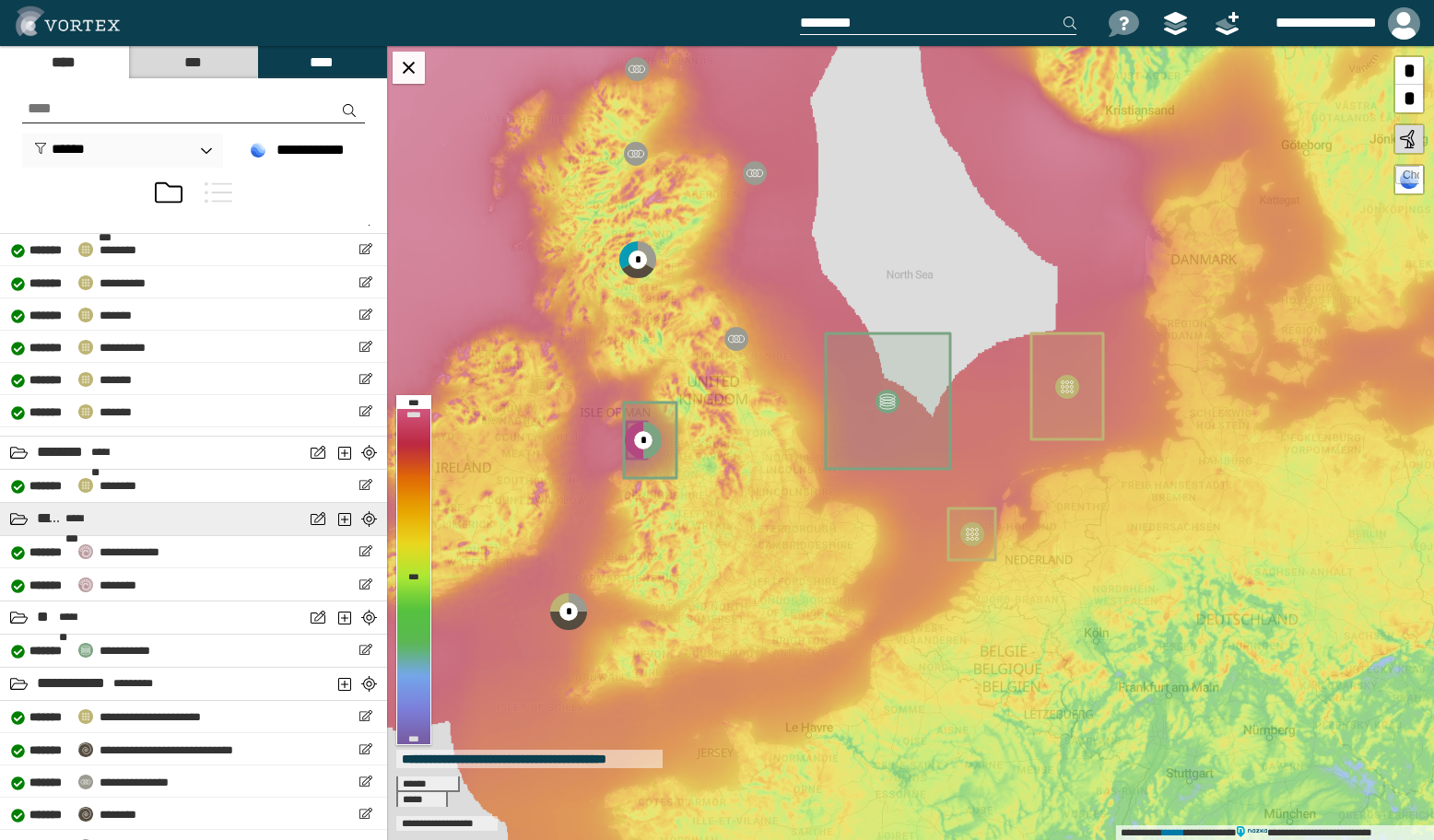 click on "**** ********" at bounding box center [152, 519] 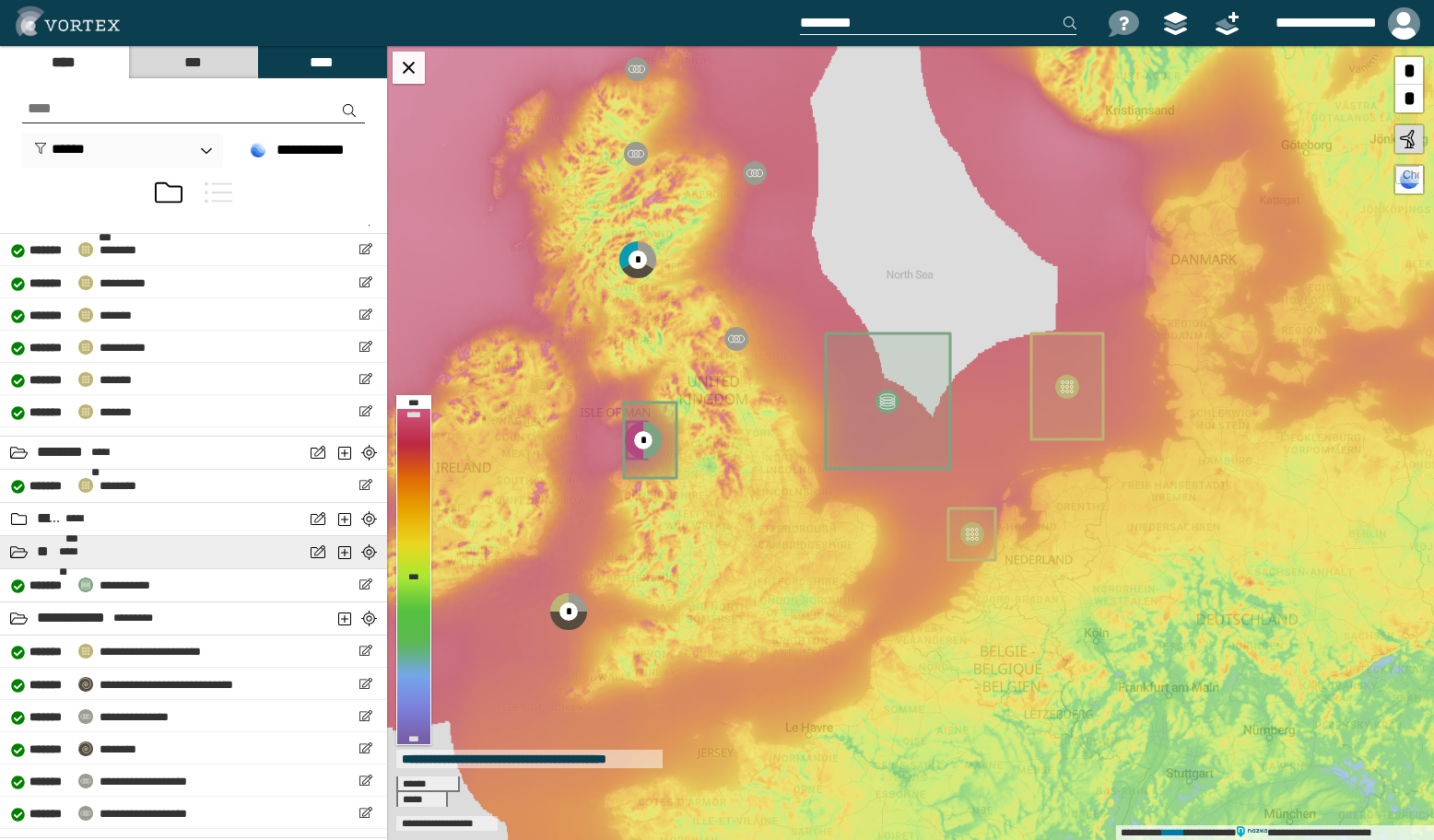 click on "** *******" at bounding box center [152, 552] 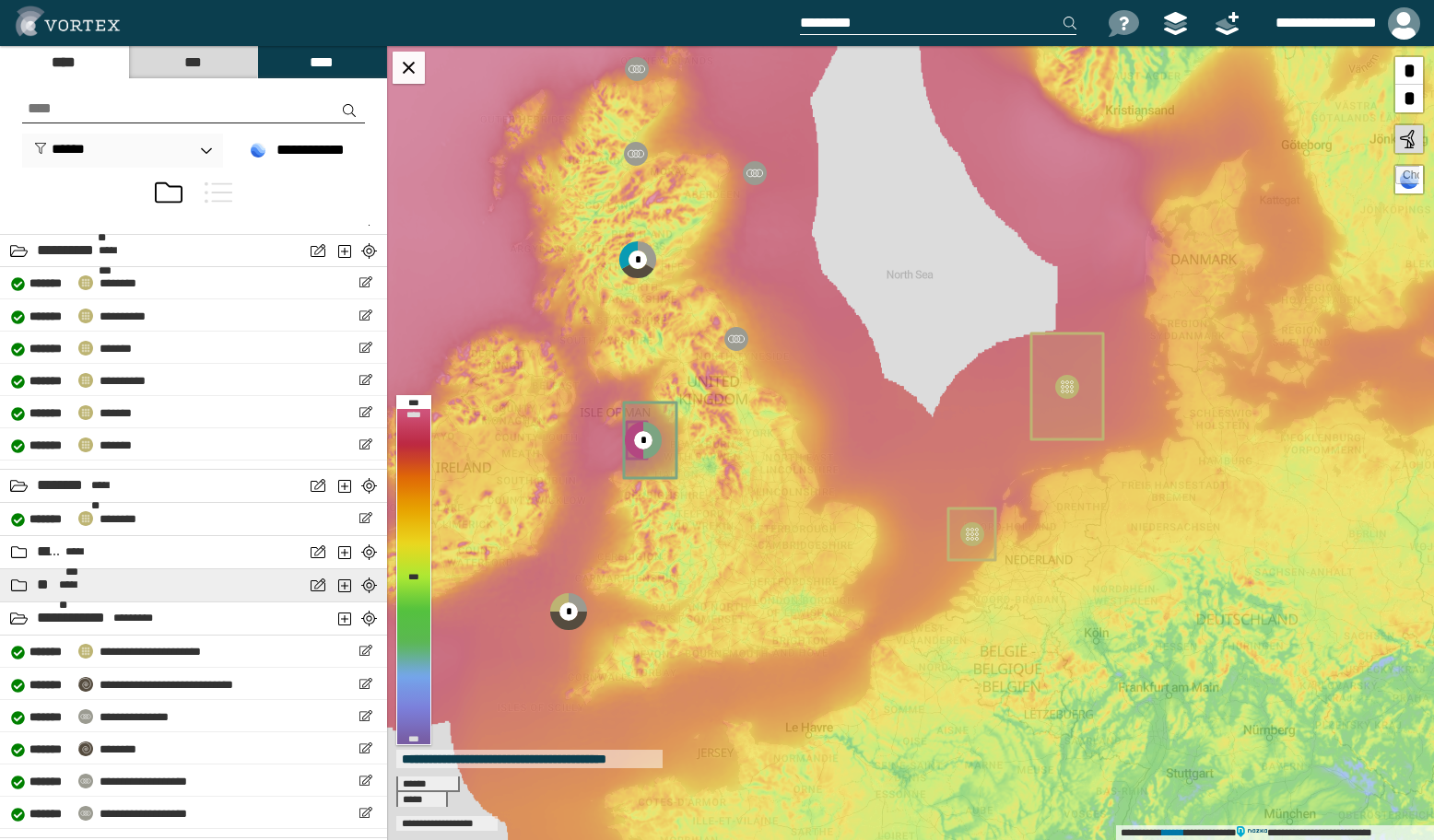 scroll, scrollTop: 802, scrollLeft: 0, axis: vertical 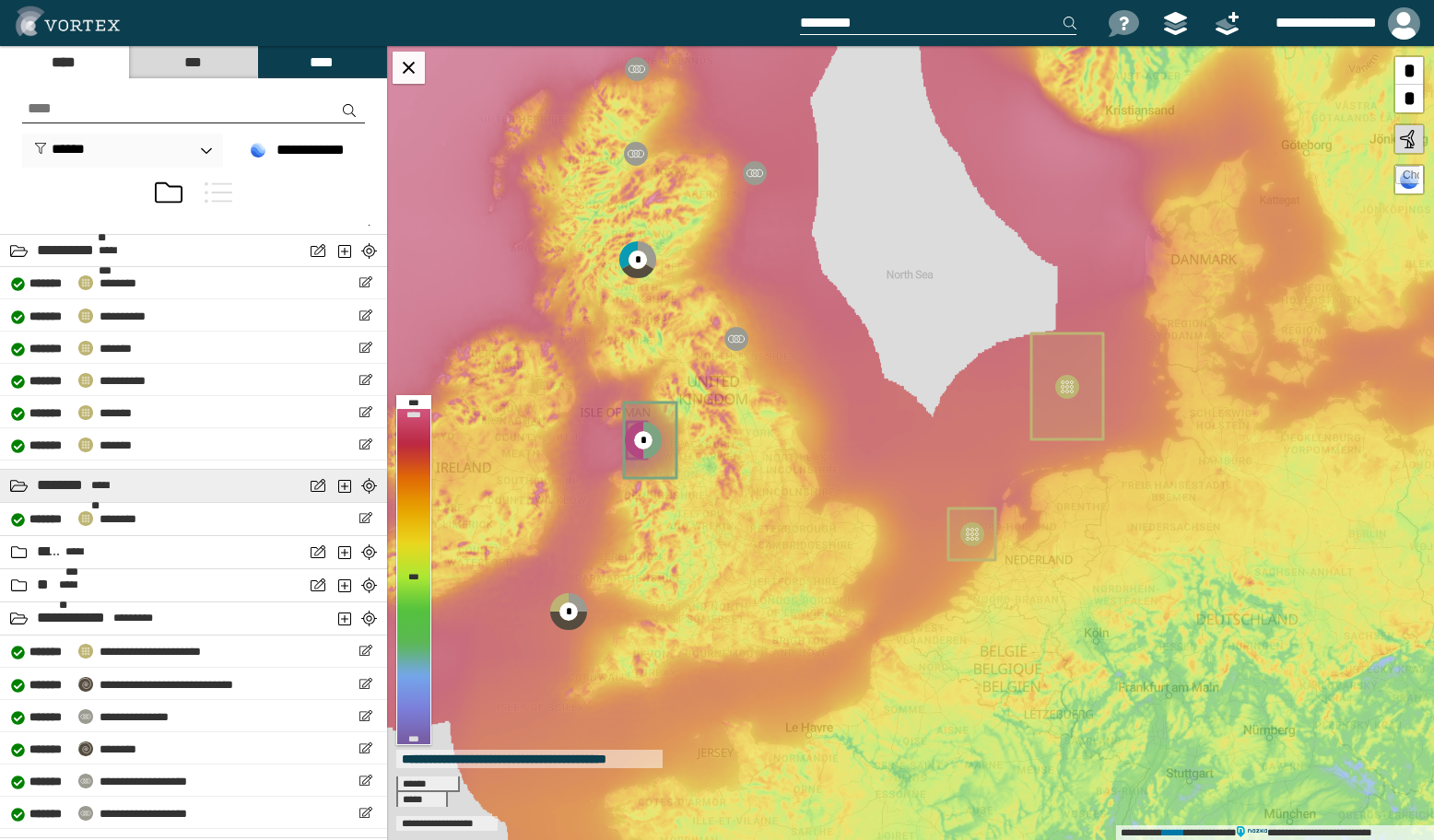 click on "******** *******" at bounding box center [152, 485] 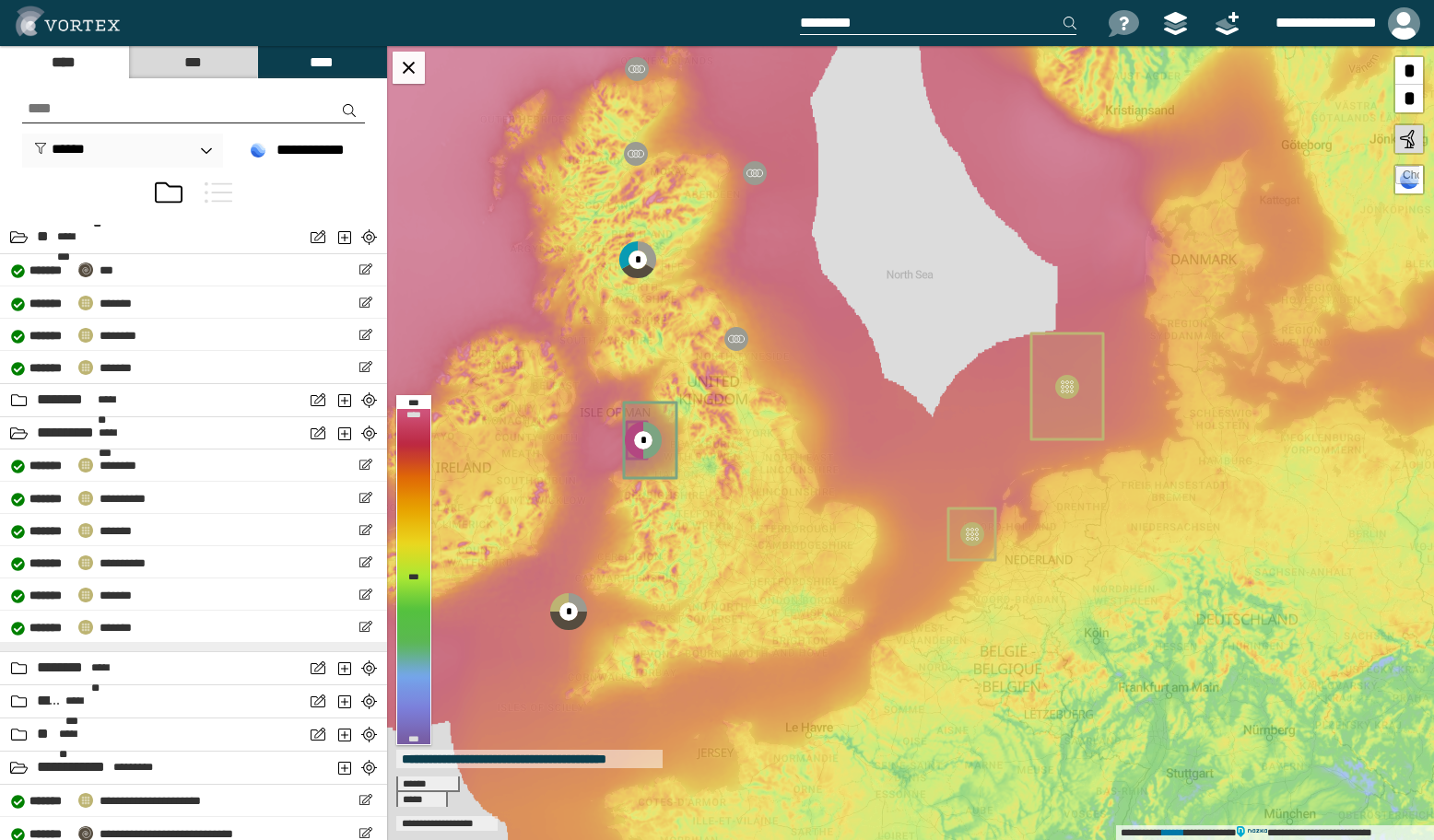 scroll, scrollTop: 554, scrollLeft: 0, axis: vertical 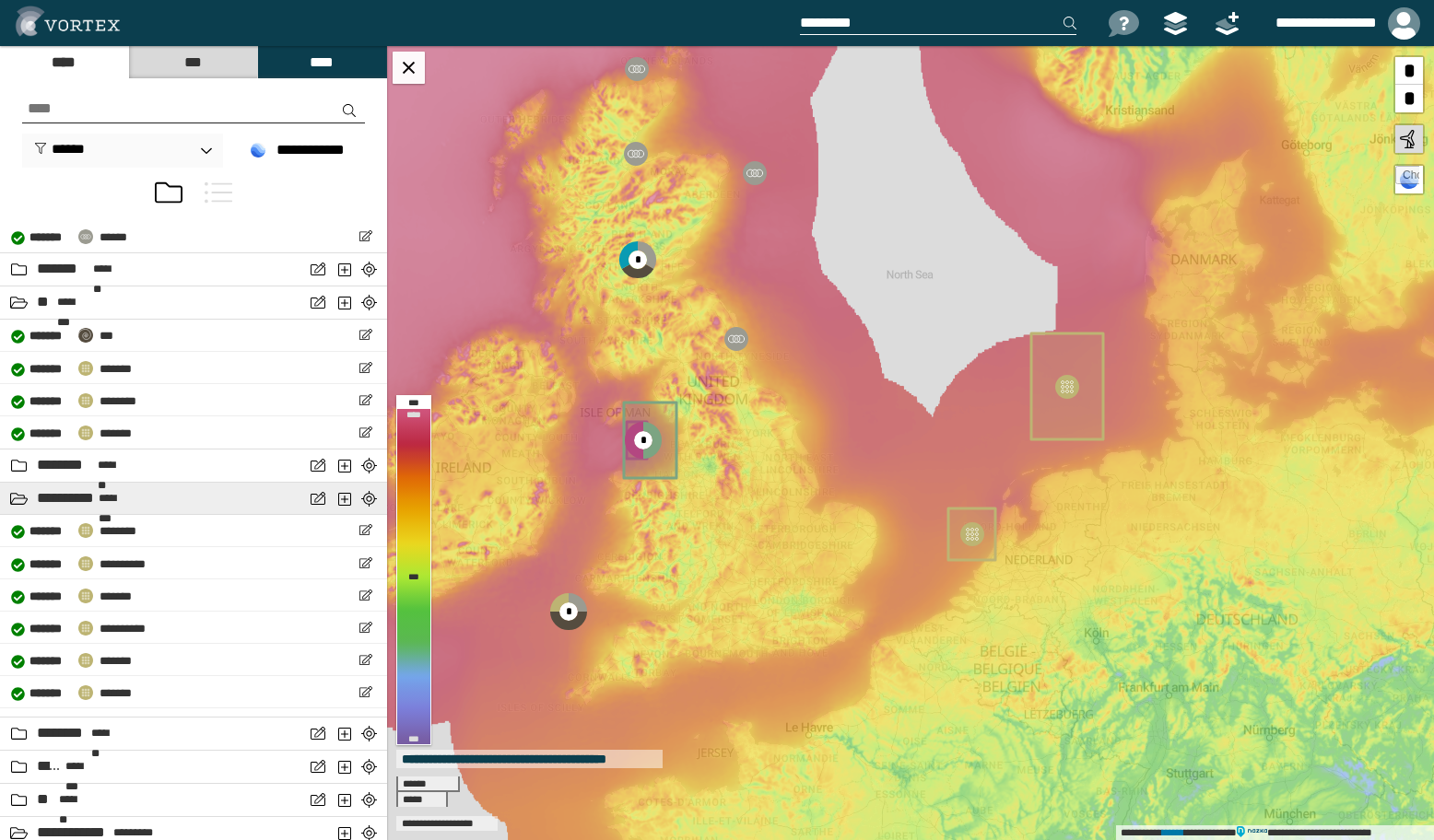 click on "**********" at bounding box center [65, 498] 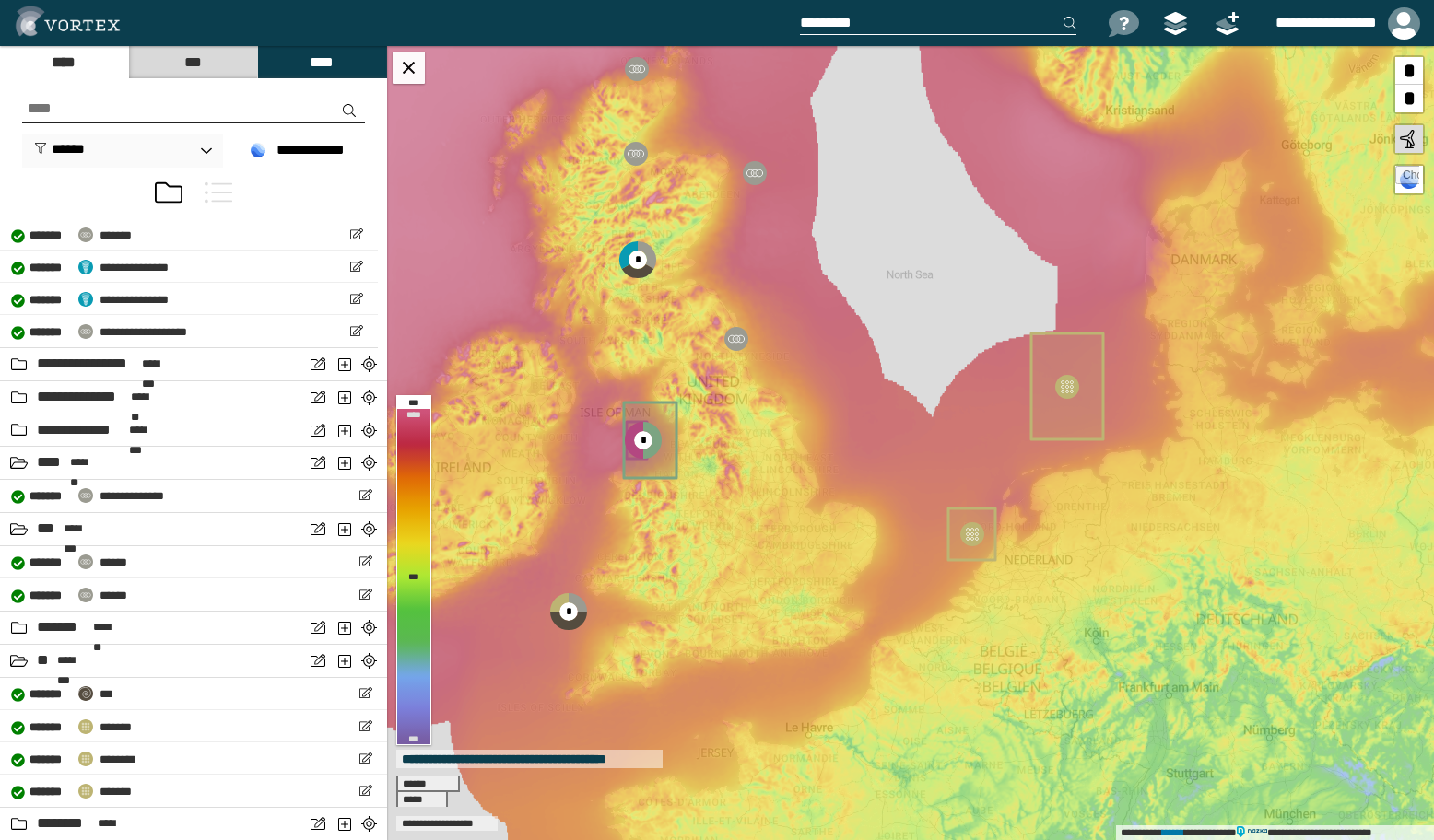 scroll, scrollTop: 124, scrollLeft: 0, axis: vertical 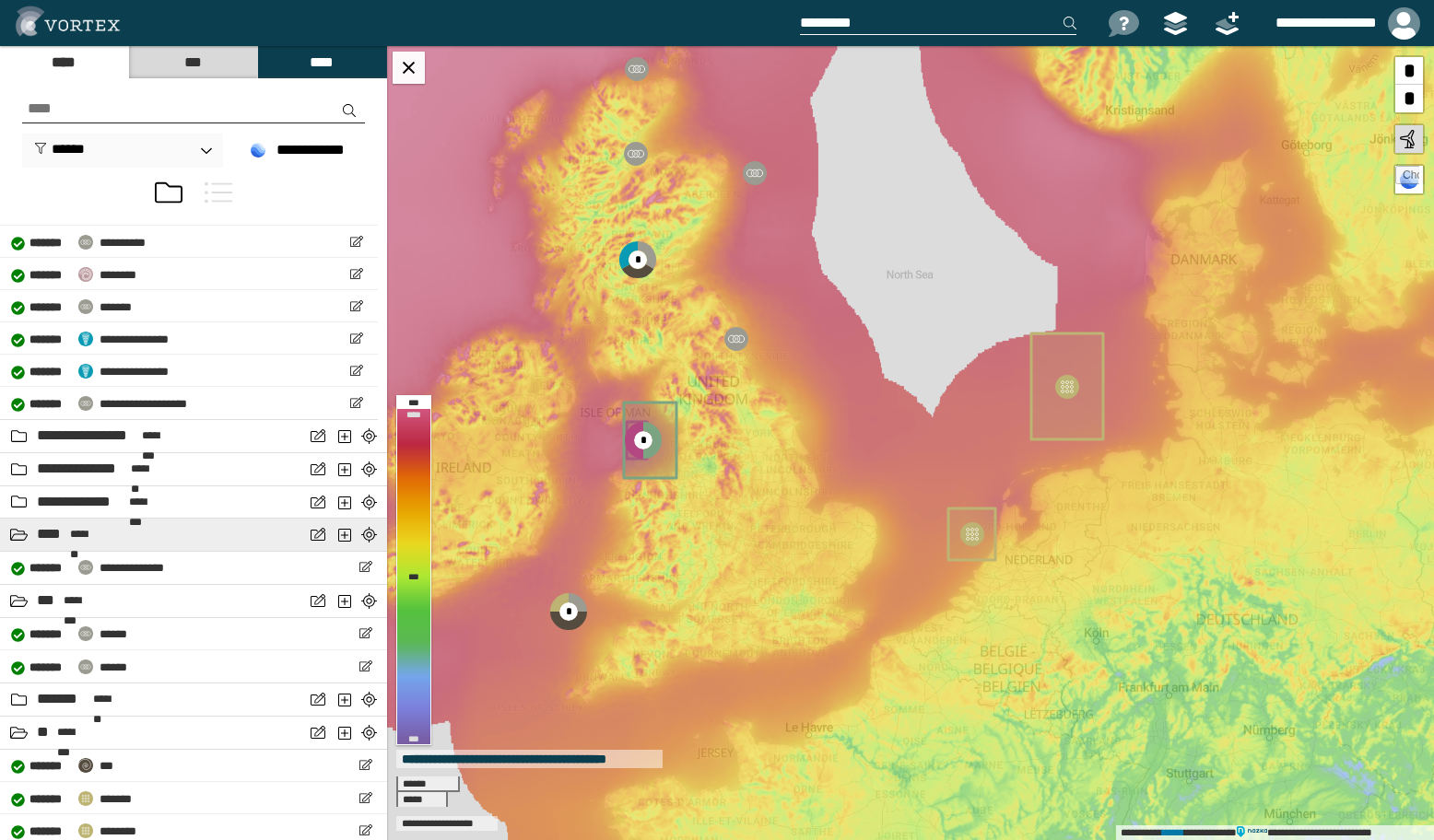 click on "**** *******" at bounding box center (152, 534) 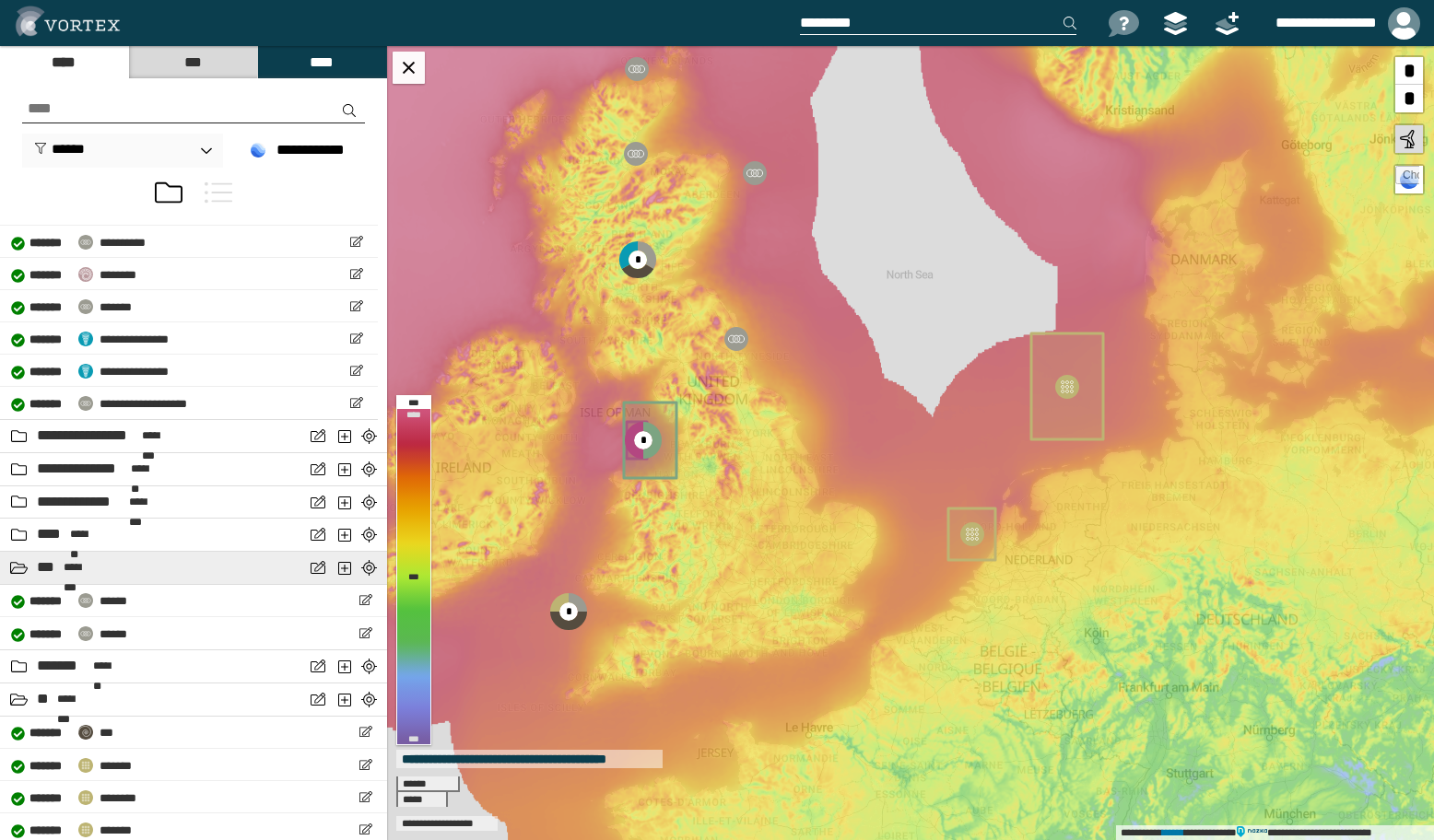 click on "********" at bounding box center [81, 567] 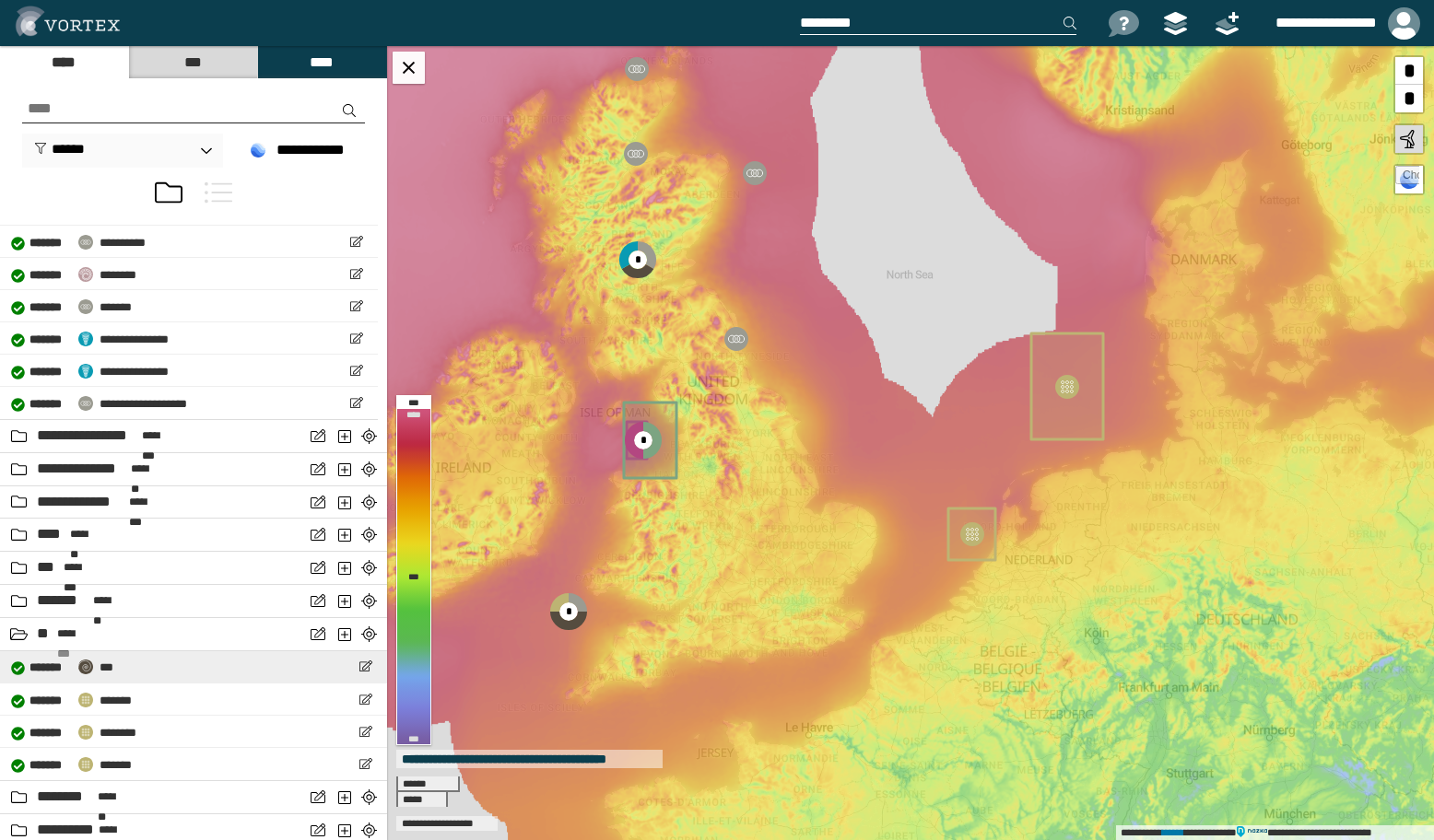 click on "***" at bounding box center (106, 667) 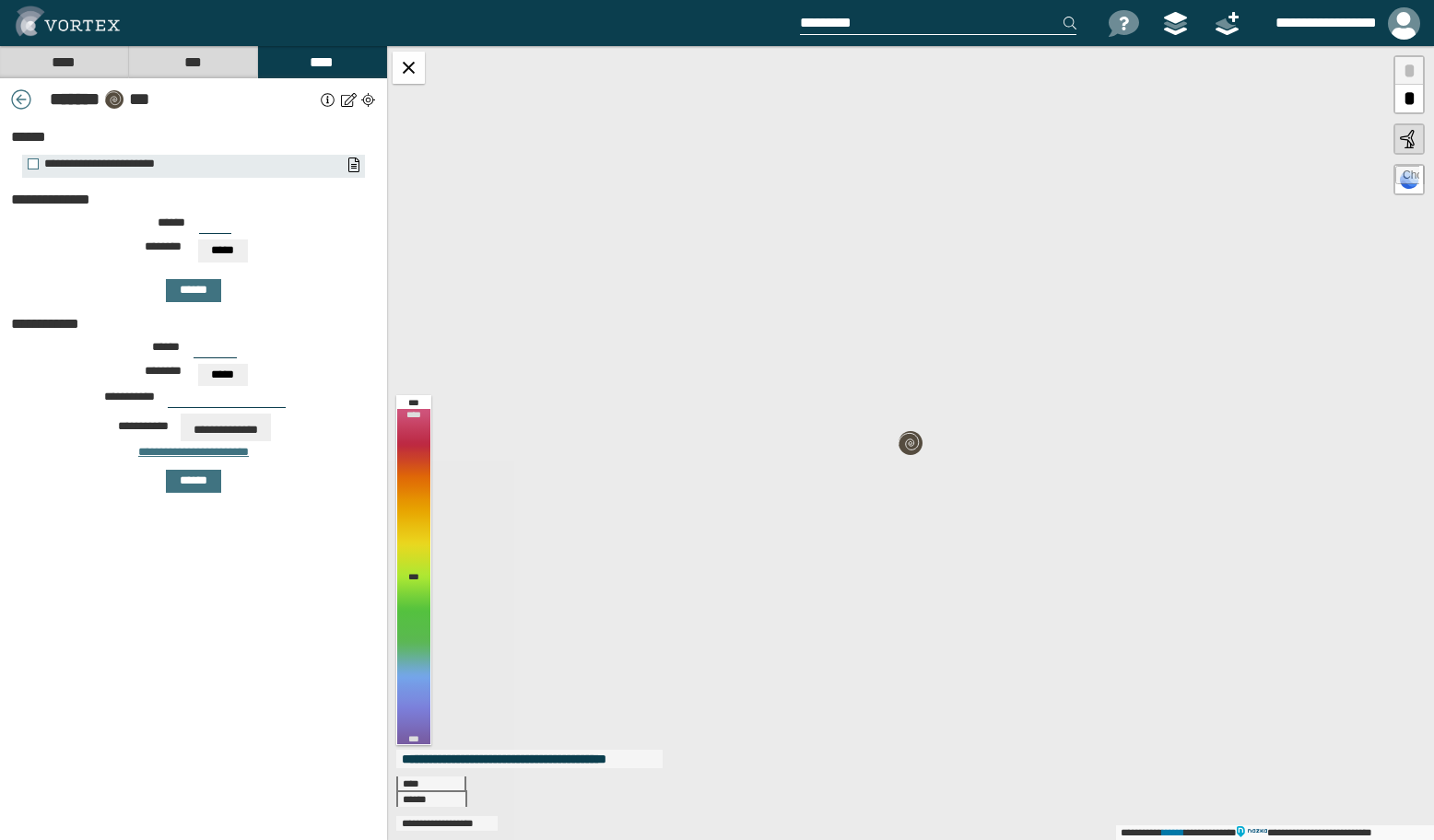 click at bounding box center [21, 99] 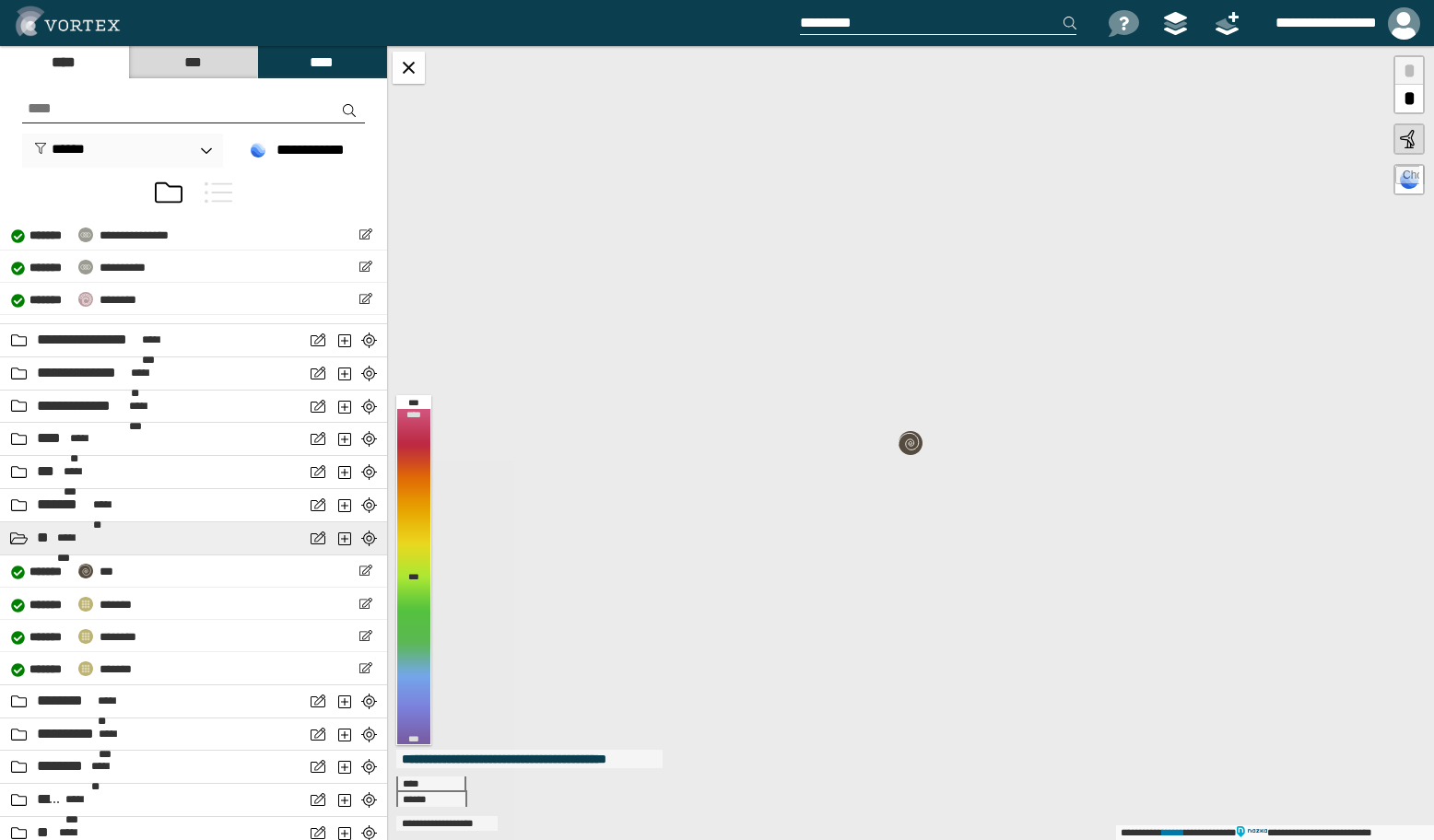 scroll, scrollTop: 468, scrollLeft: 0, axis: vertical 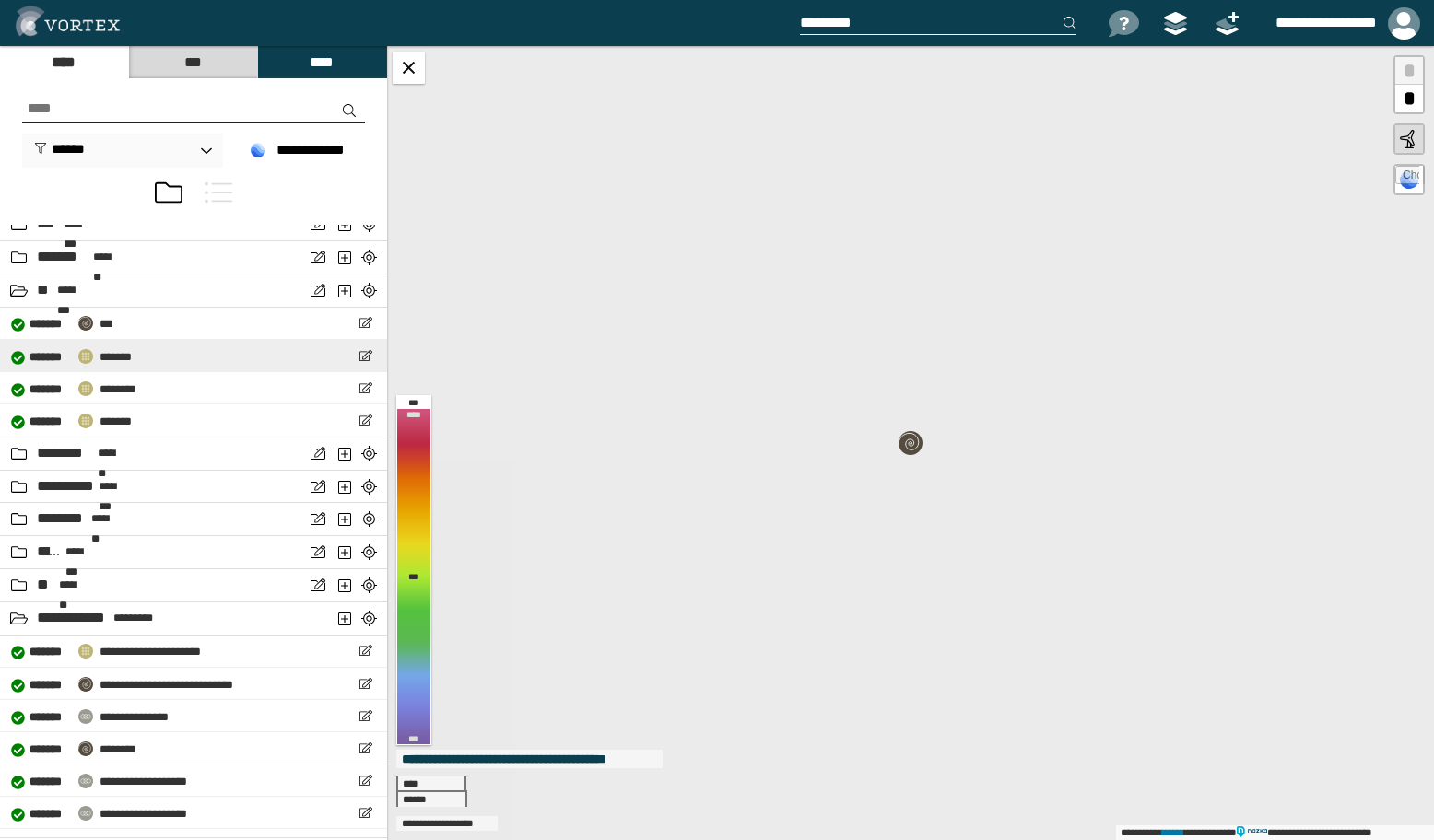 click on "**********" at bounding box center [194, 356] 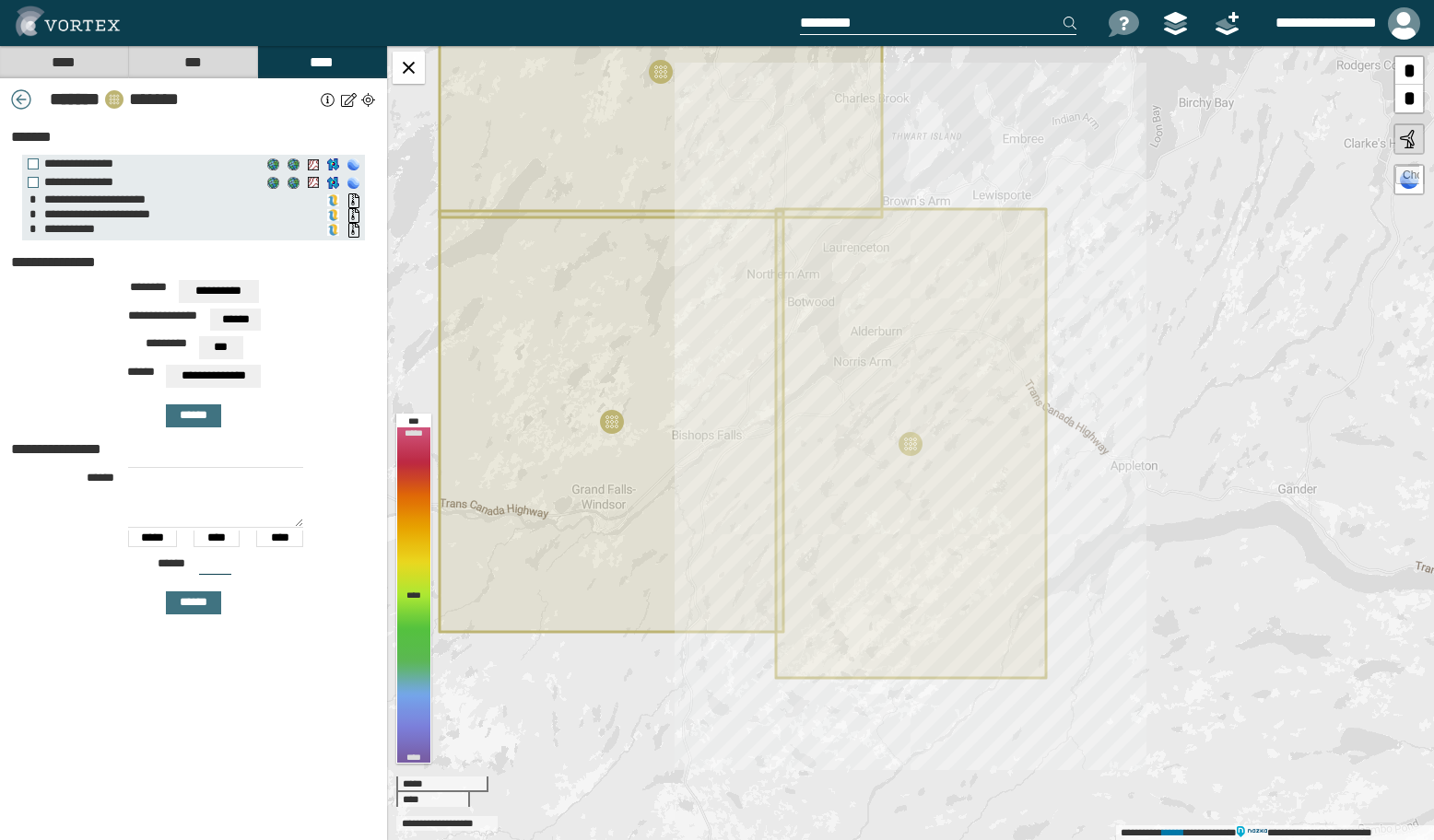 click at bounding box center [21, 99] 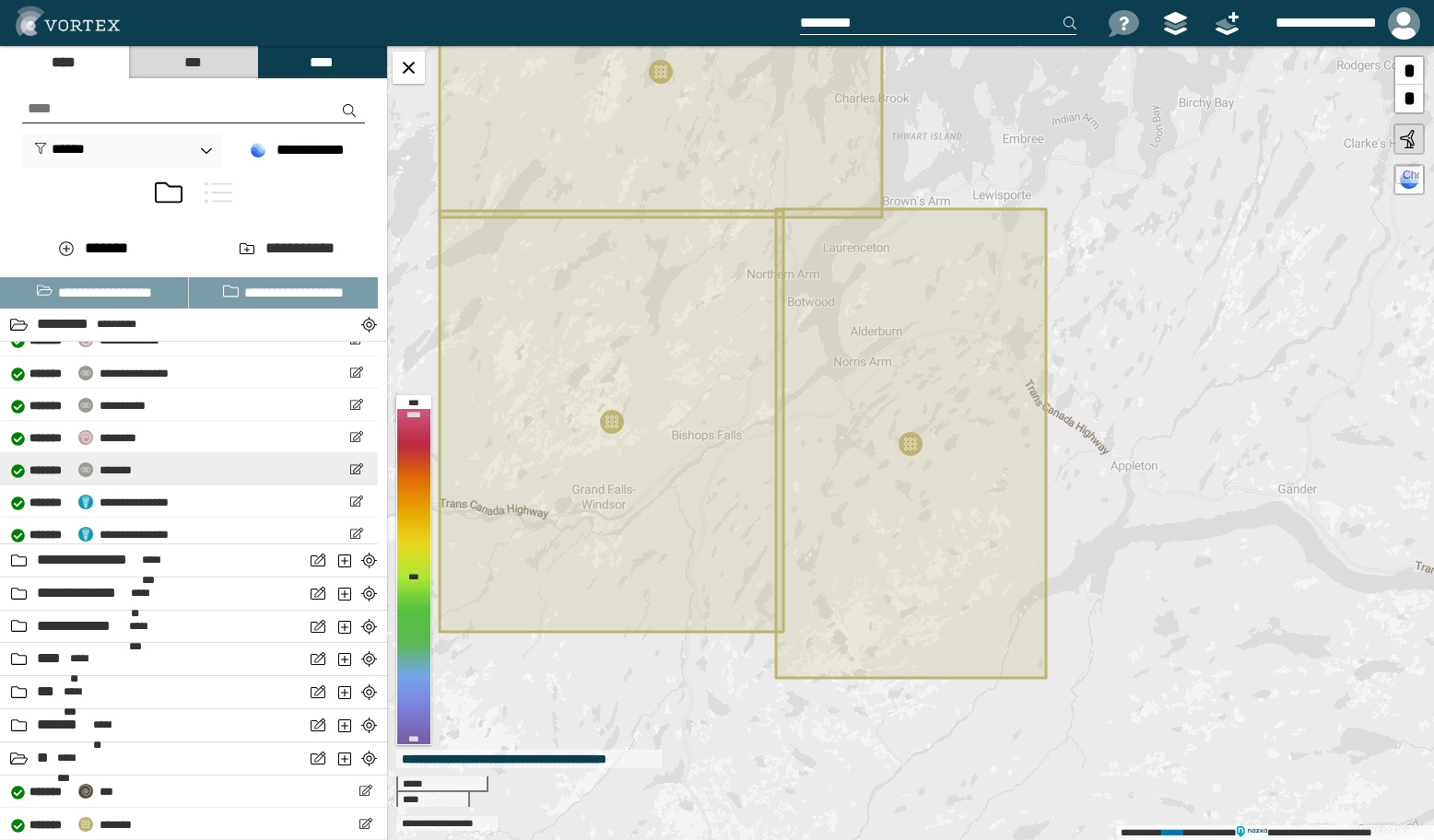 scroll, scrollTop: 121, scrollLeft: 0, axis: vertical 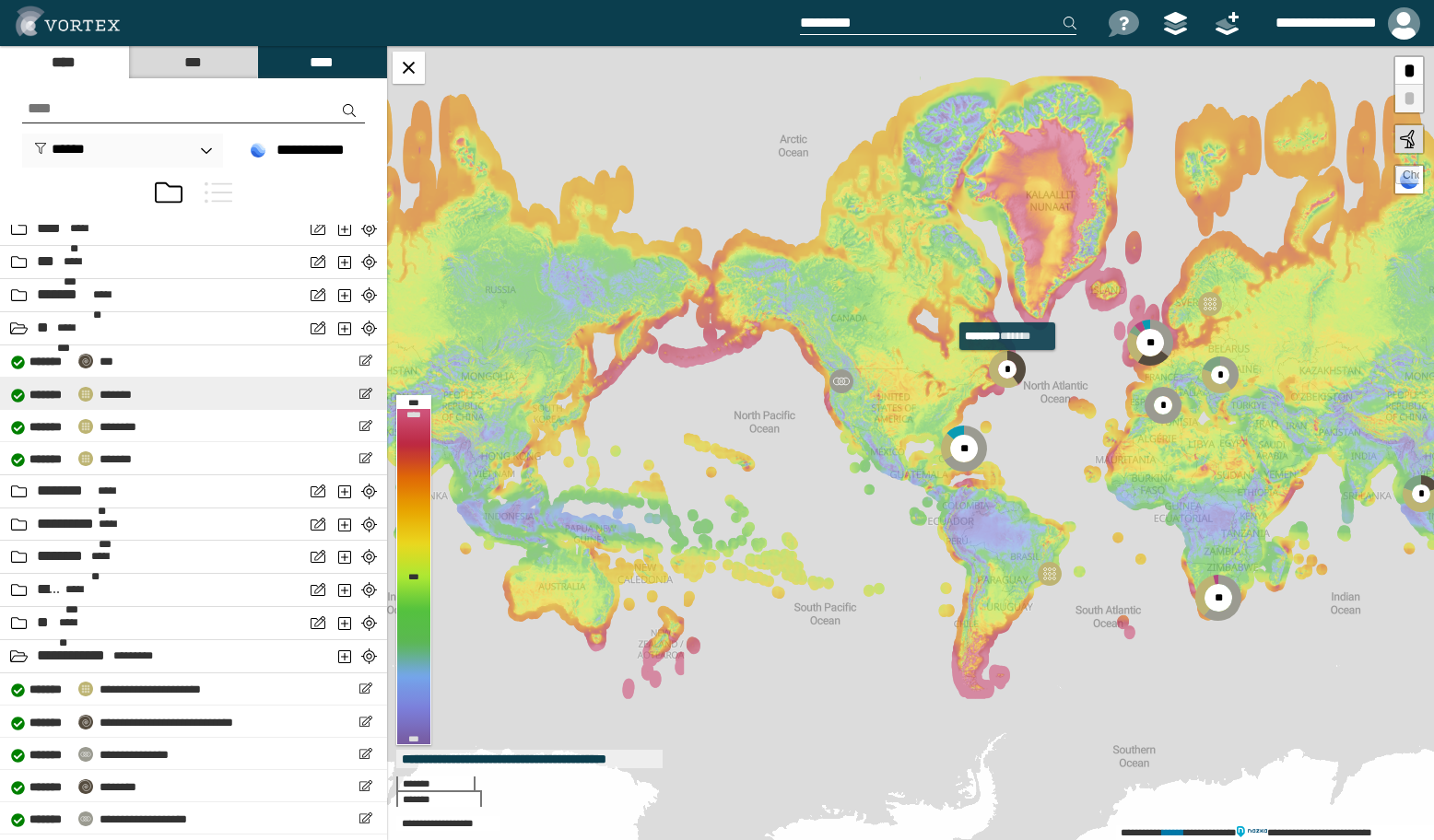 click on "**********" at bounding box center [194, 393] 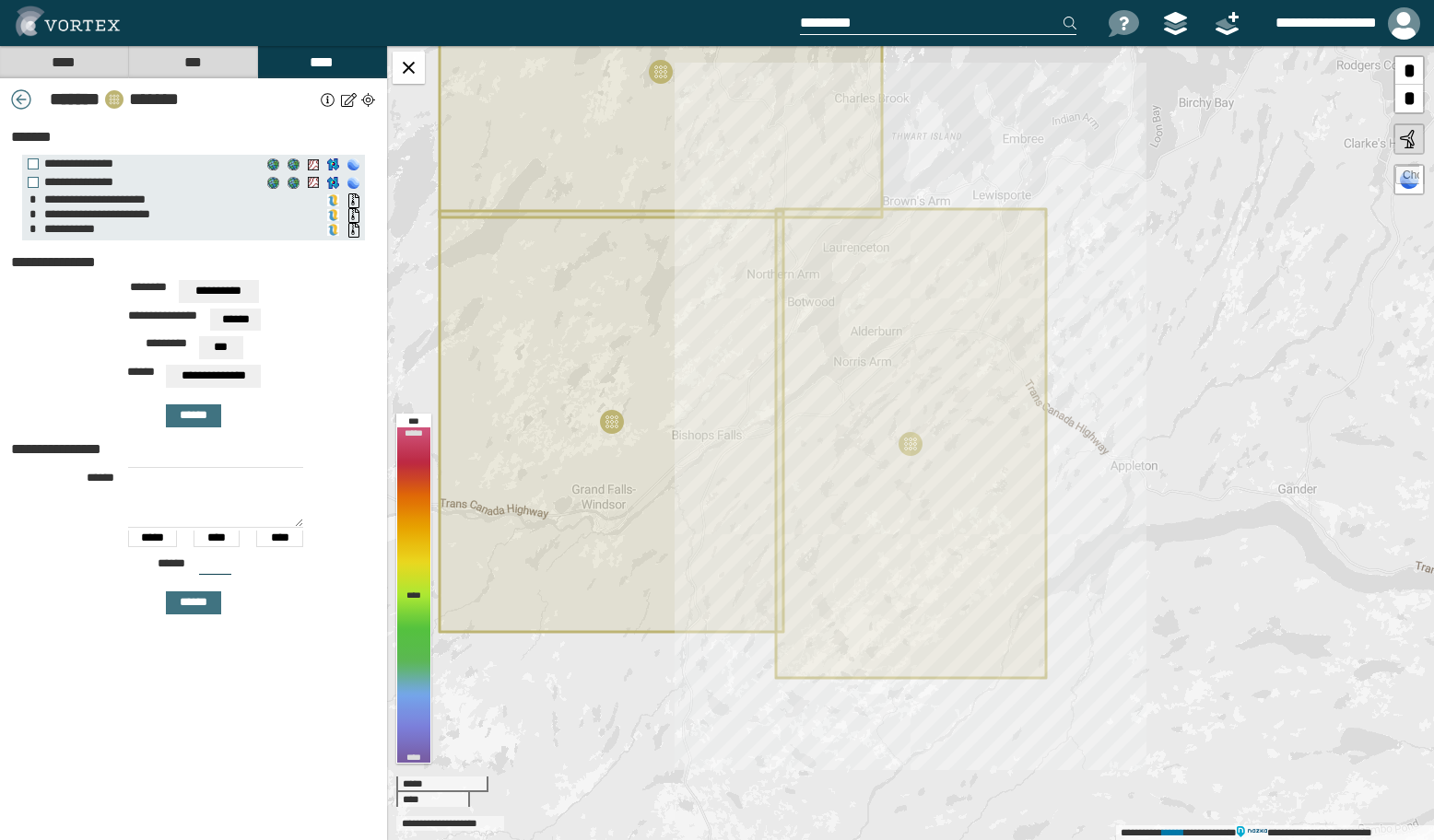 click at bounding box center (21, 99) 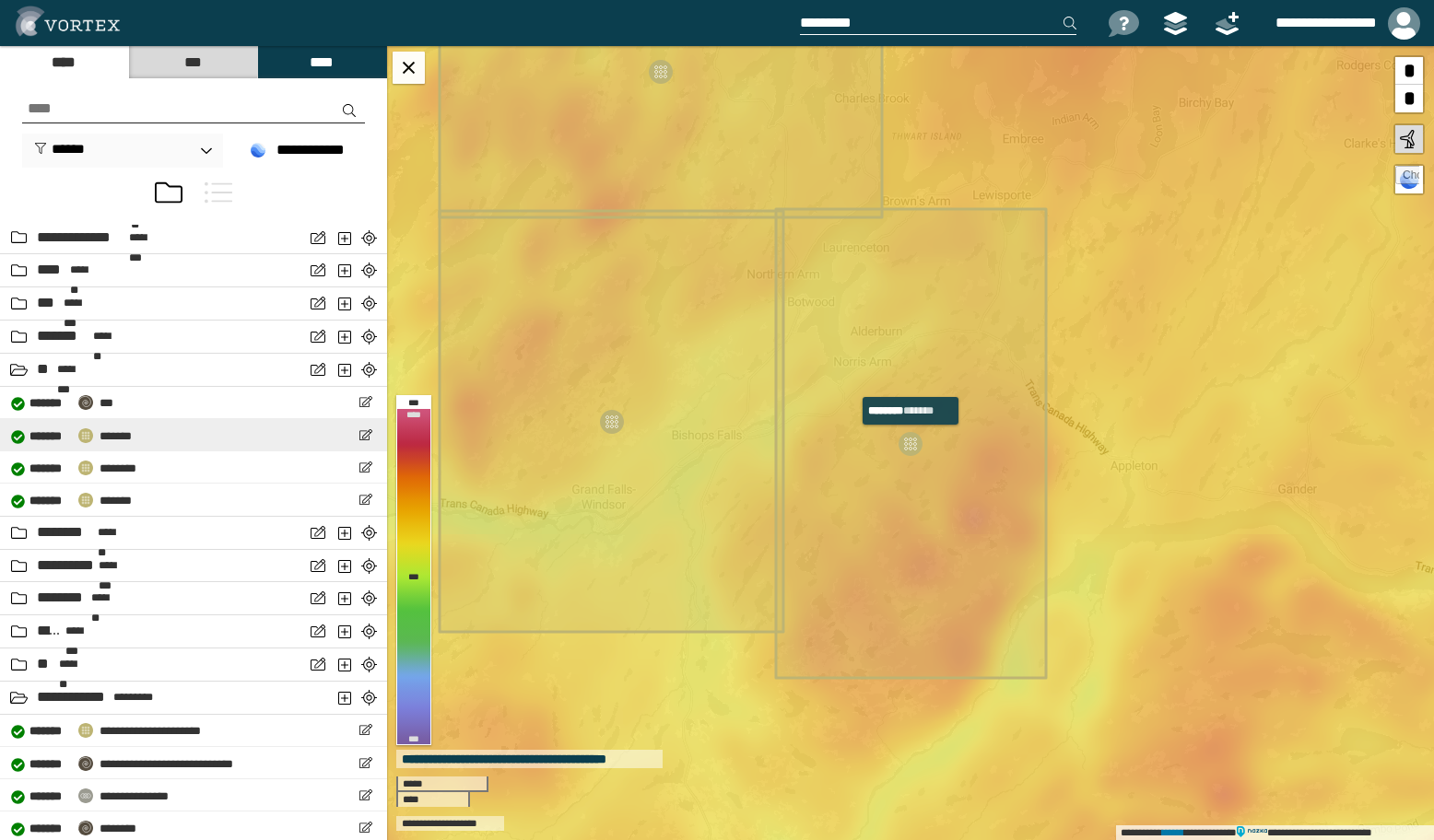 scroll, scrollTop: 430, scrollLeft: 0, axis: vertical 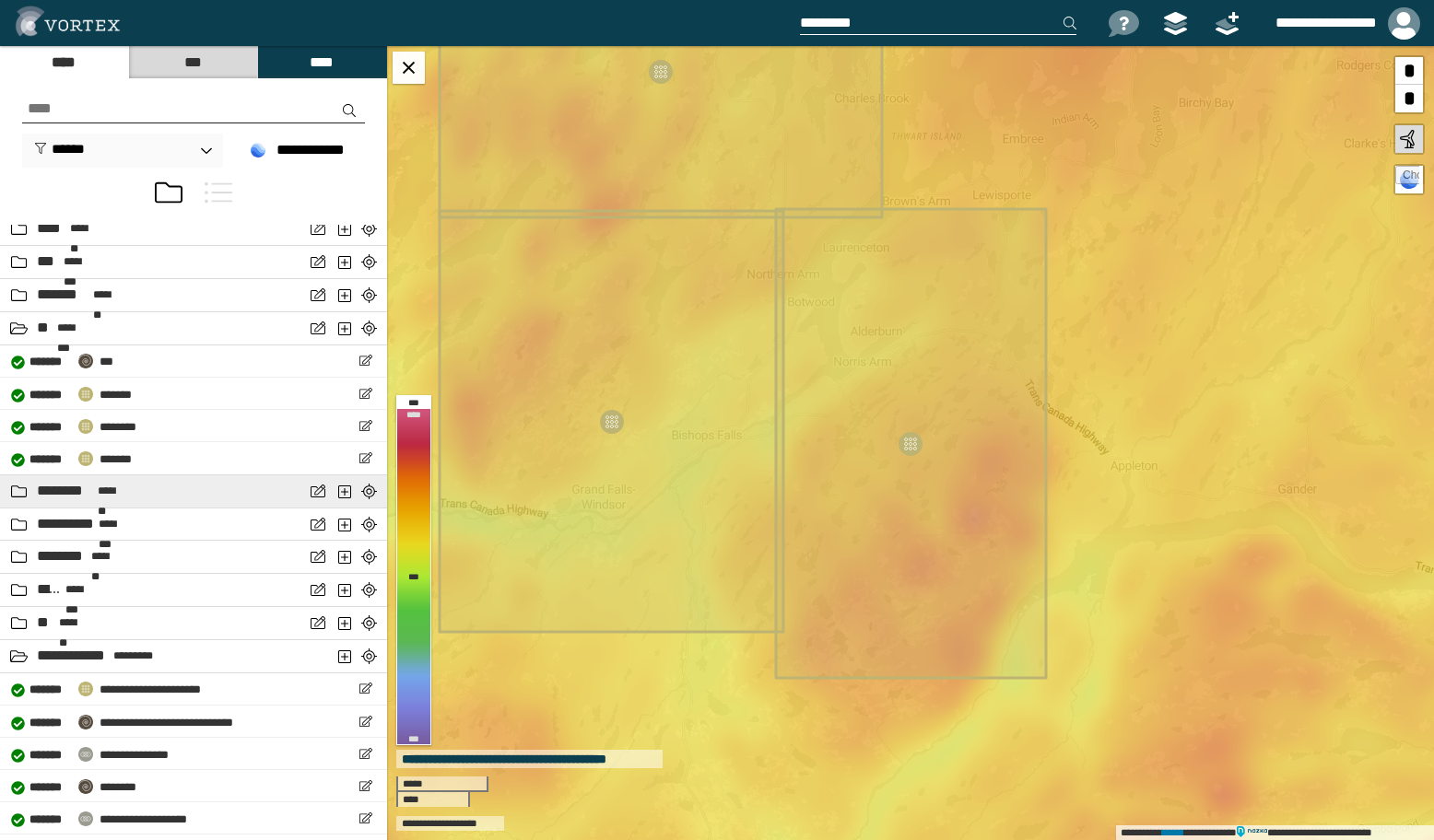 click on "******** *******" at bounding box center (152, 491) 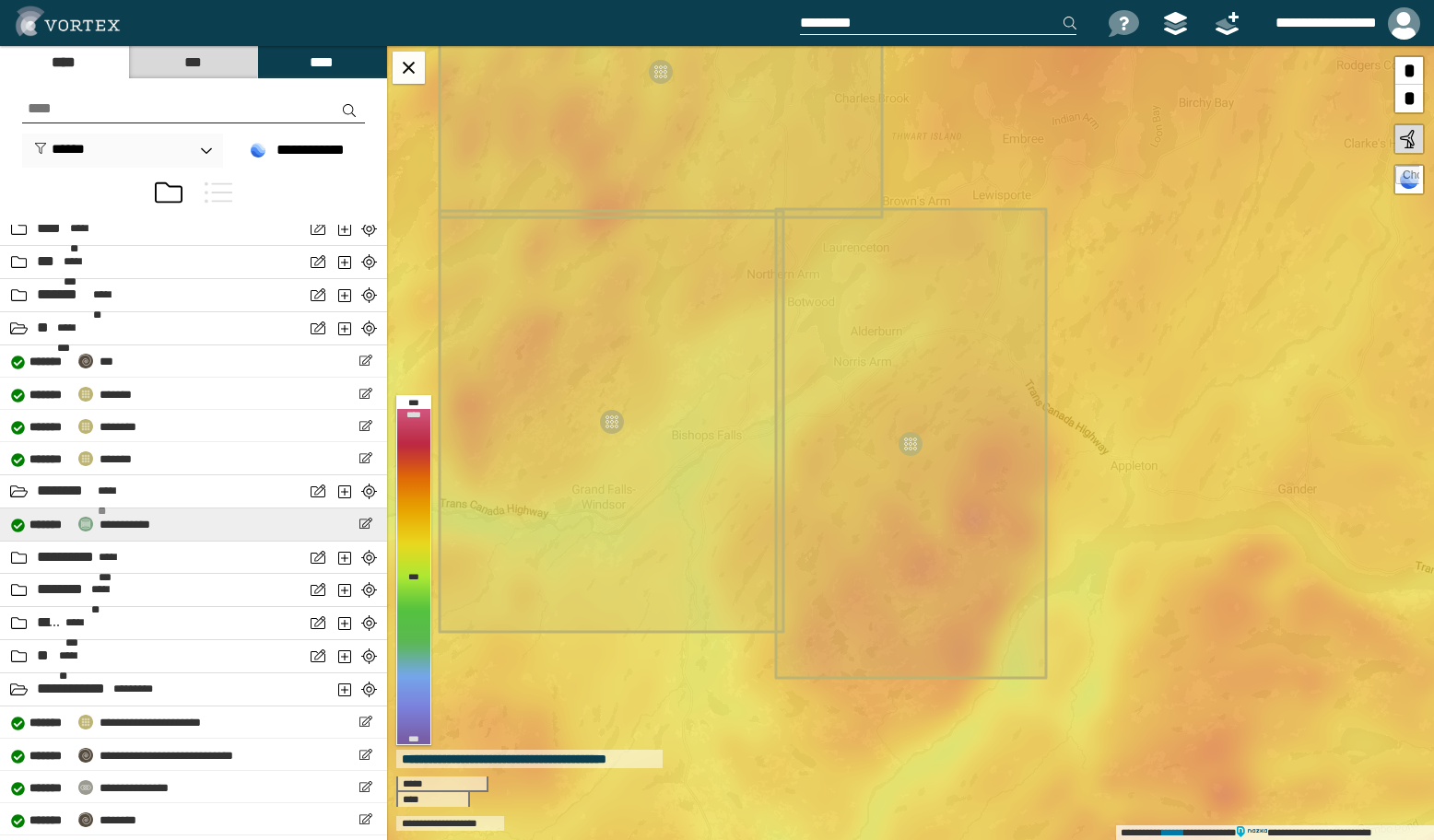click on "**********" at bounding box center [194, 524] 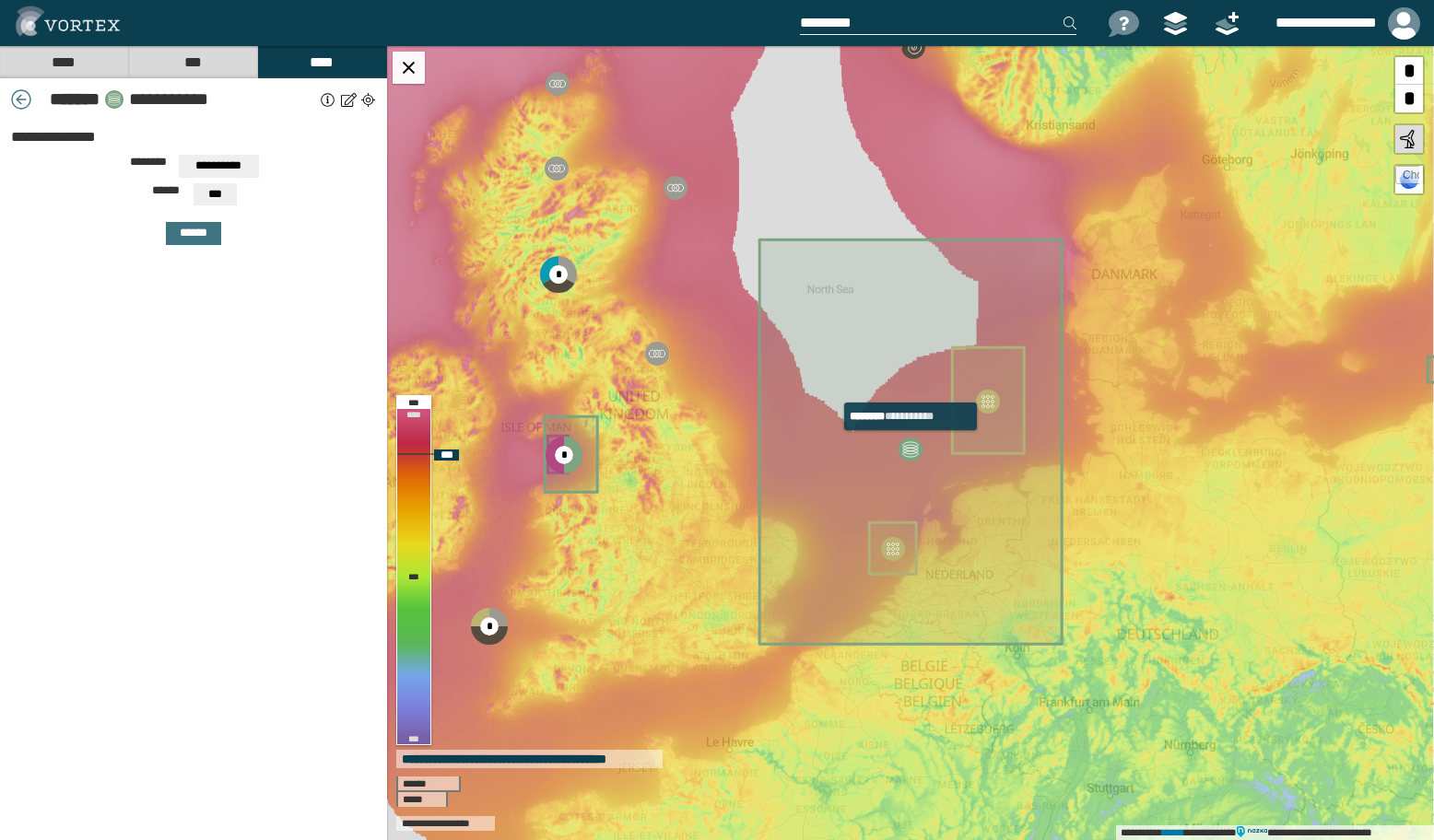 click at bounding box center (911, 449) 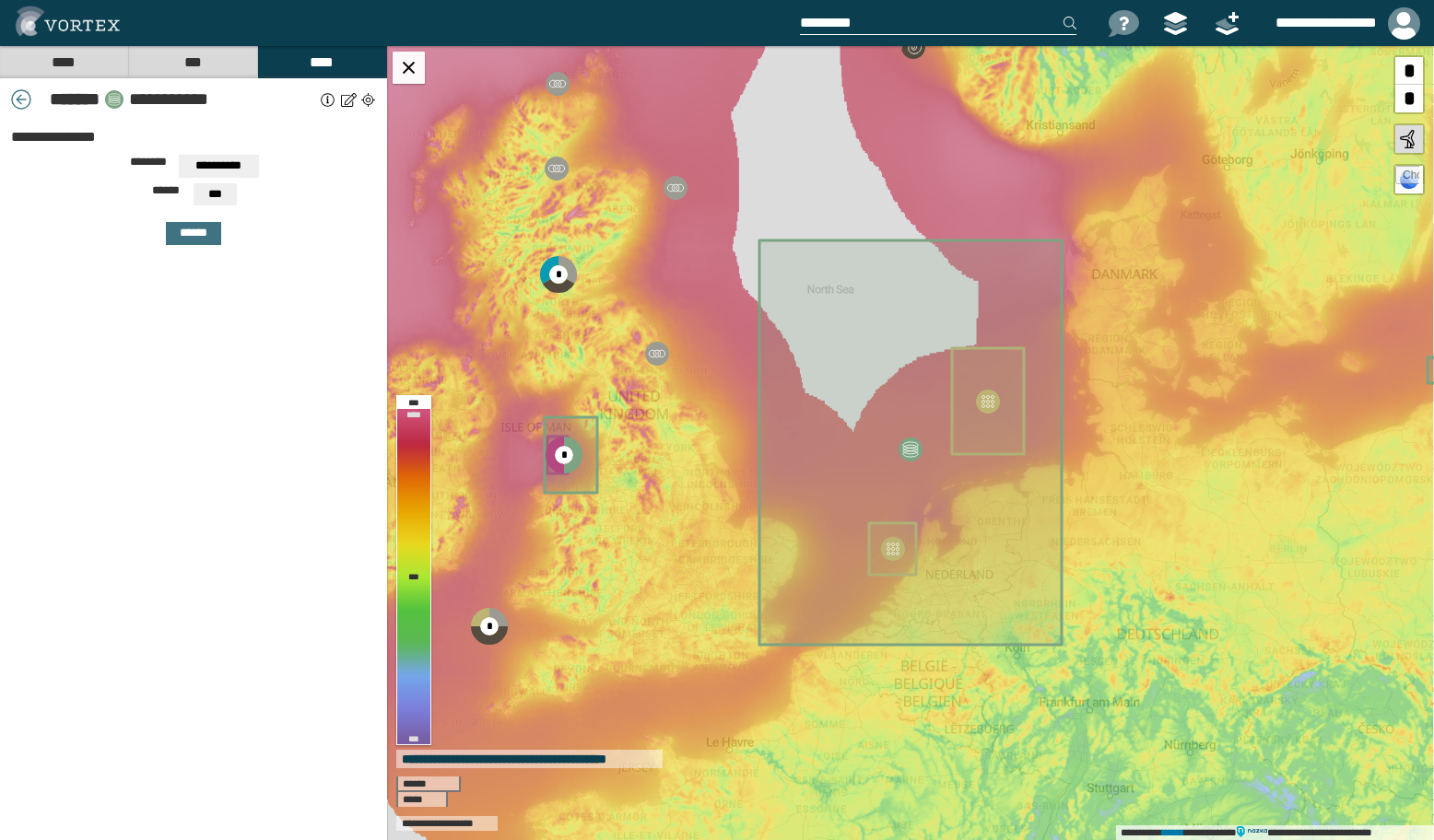 click on "**********" at bounding box center (218, 166) 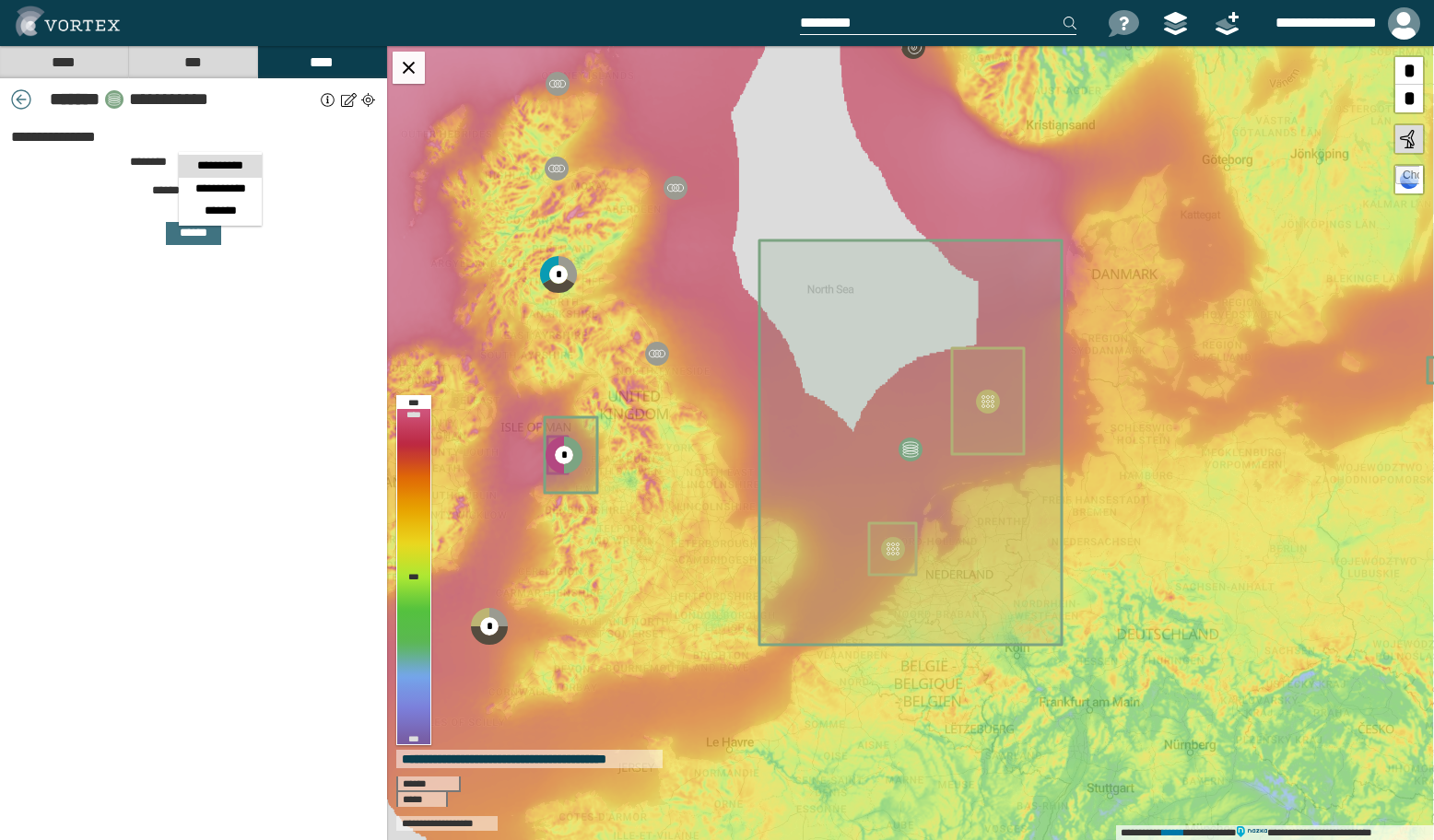 click on "**********" at bounding box center [220, 166] 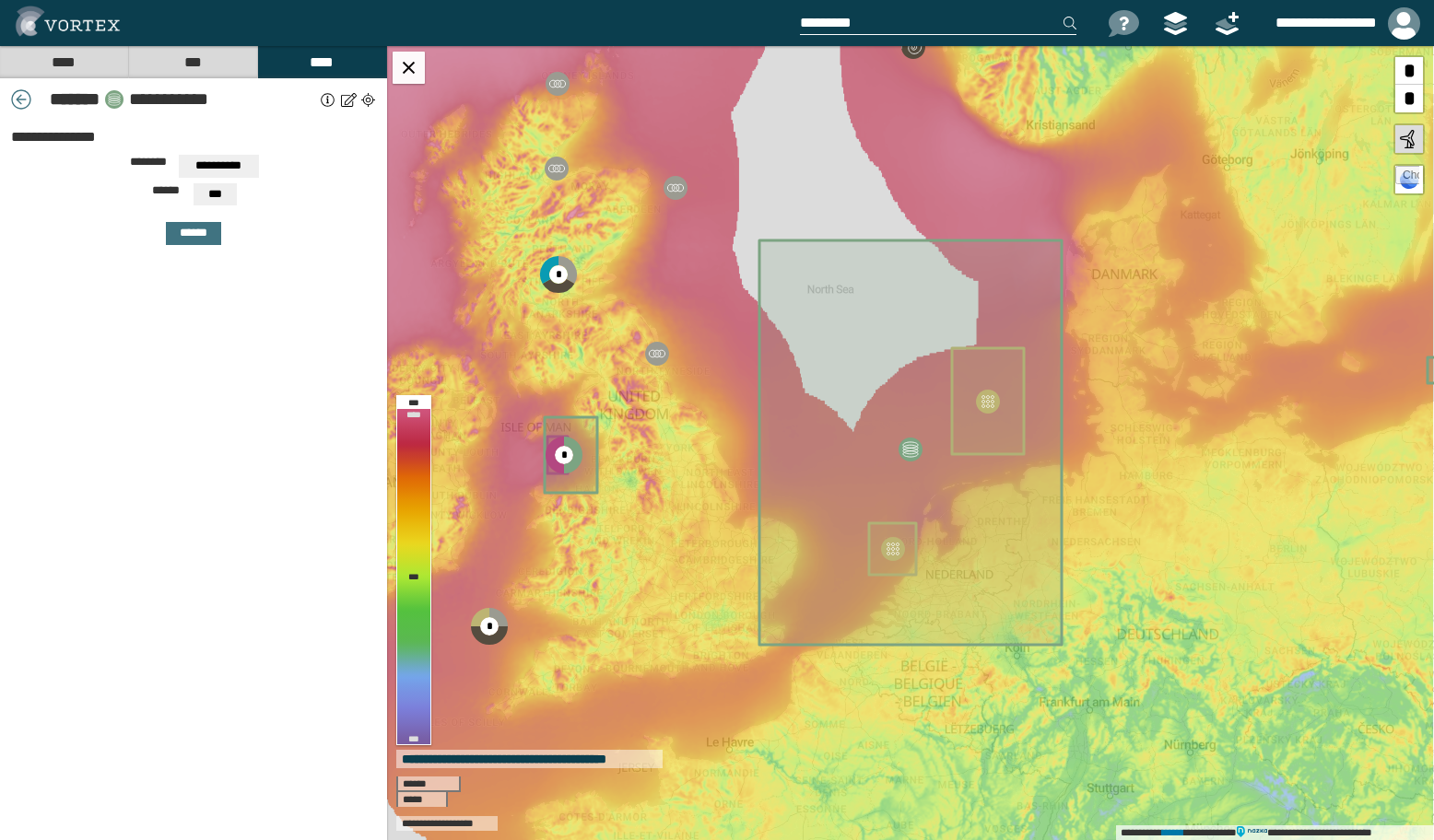 click on "***" at bounding box center (218, 166) 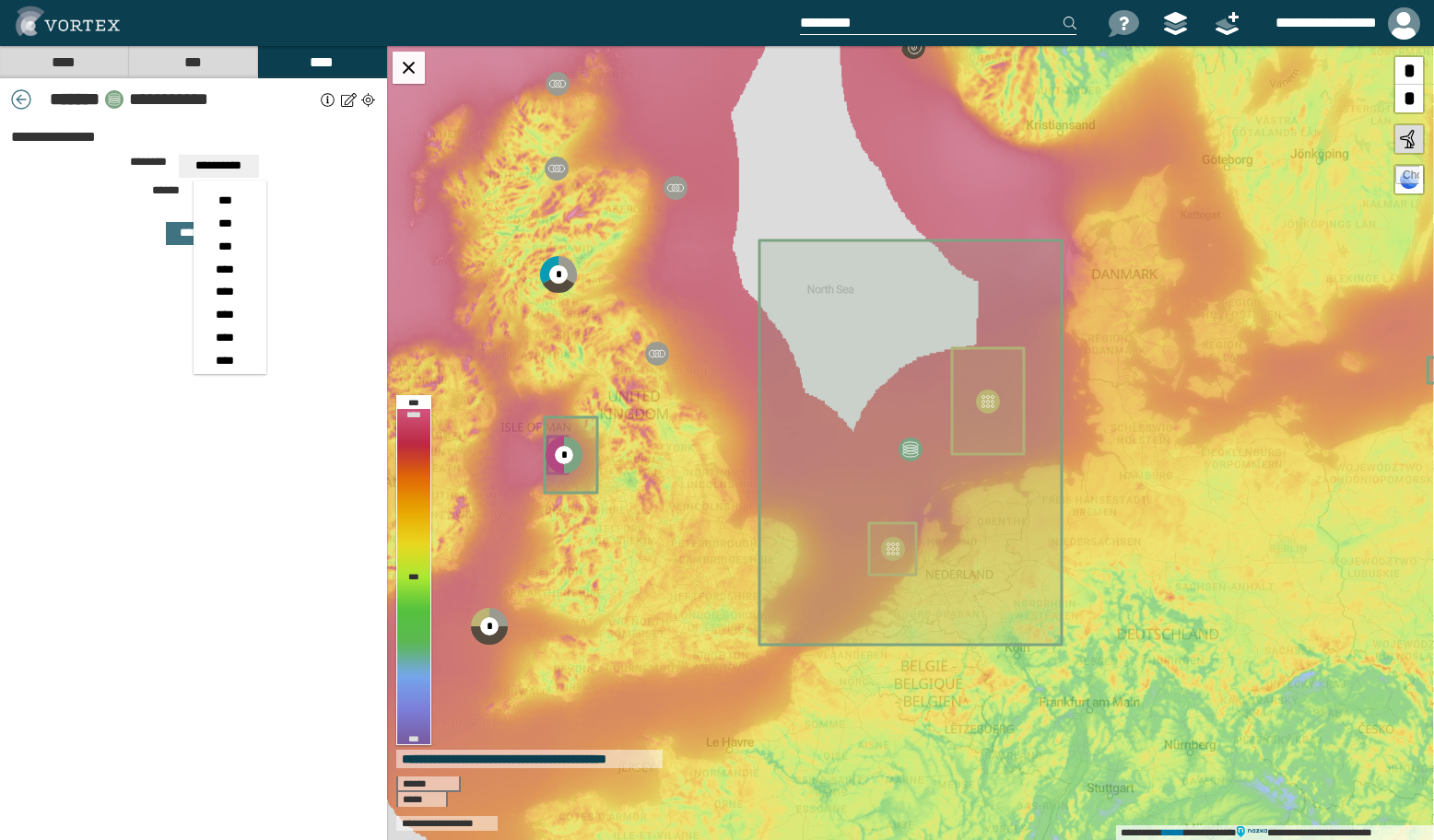 scroll, scrollTop: 0, scrollLeft: 0, axis: both 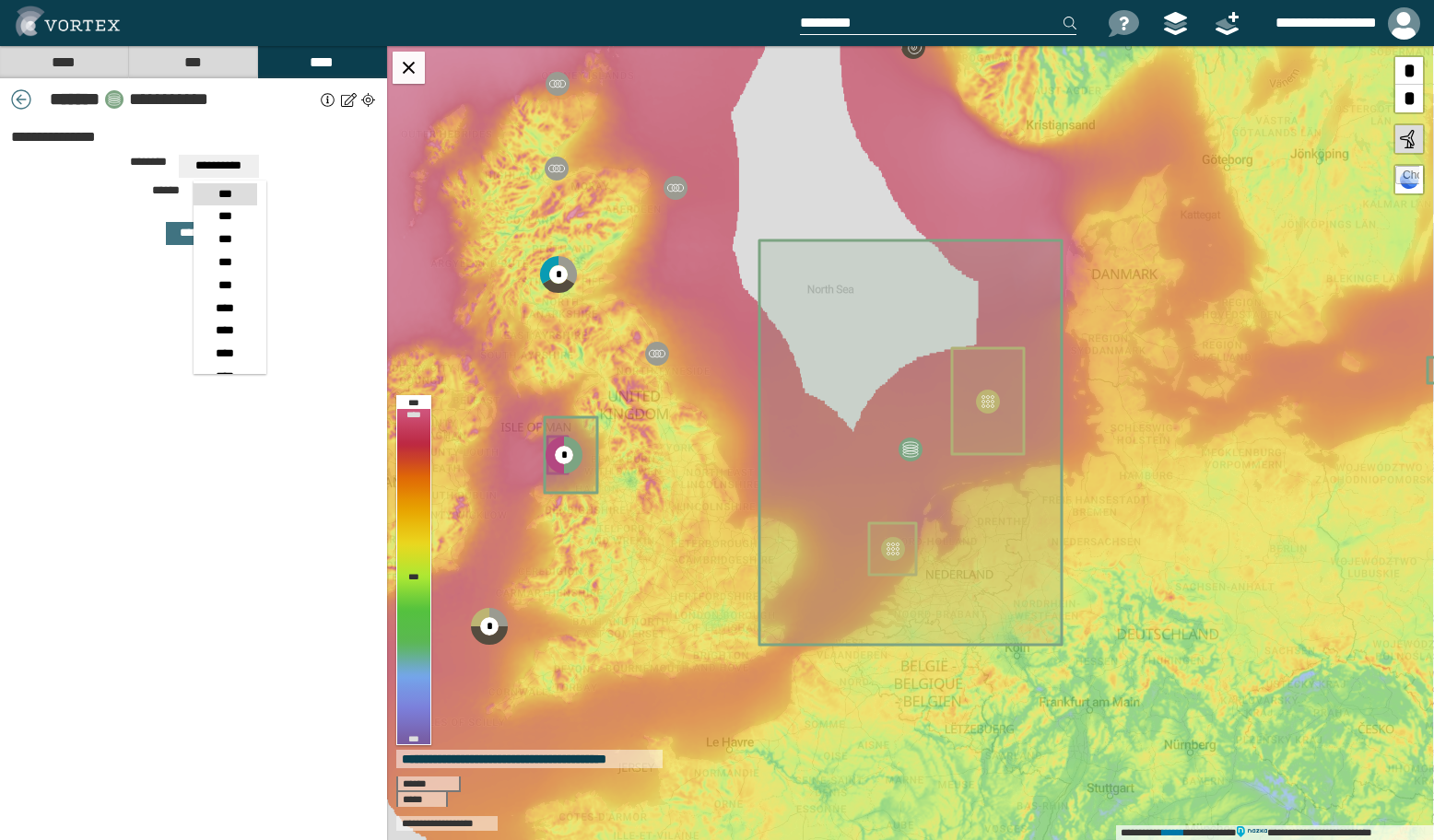 click on "**********" at bounding box center (194, 169) 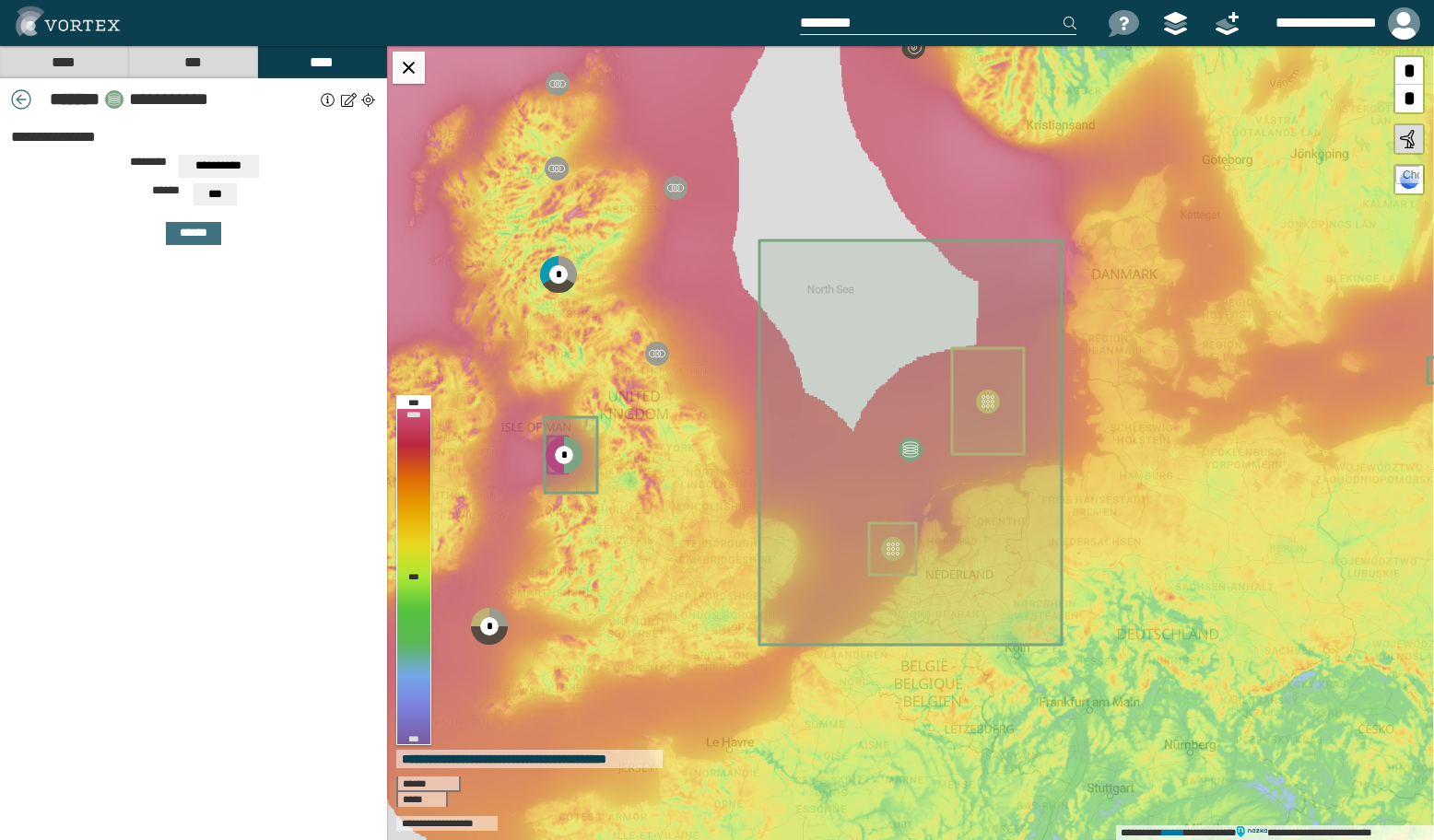 click at bounding box center (348, 99) 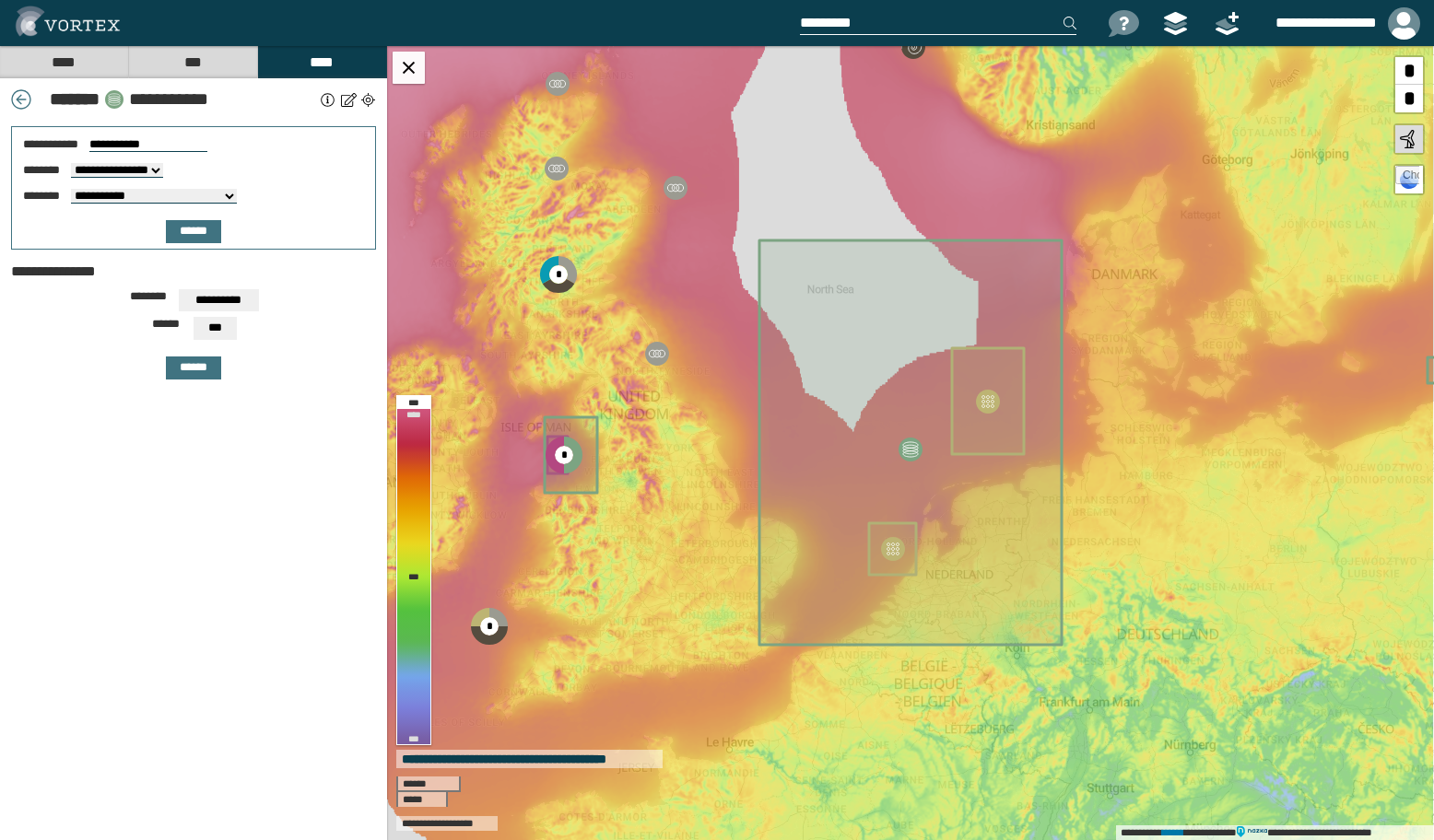 click on "****** *** *** *** *** *** *** **** **** **** **** **** **** **** **** **** **** **** **** **** **** **** ****" at bounding box center (194, 331) 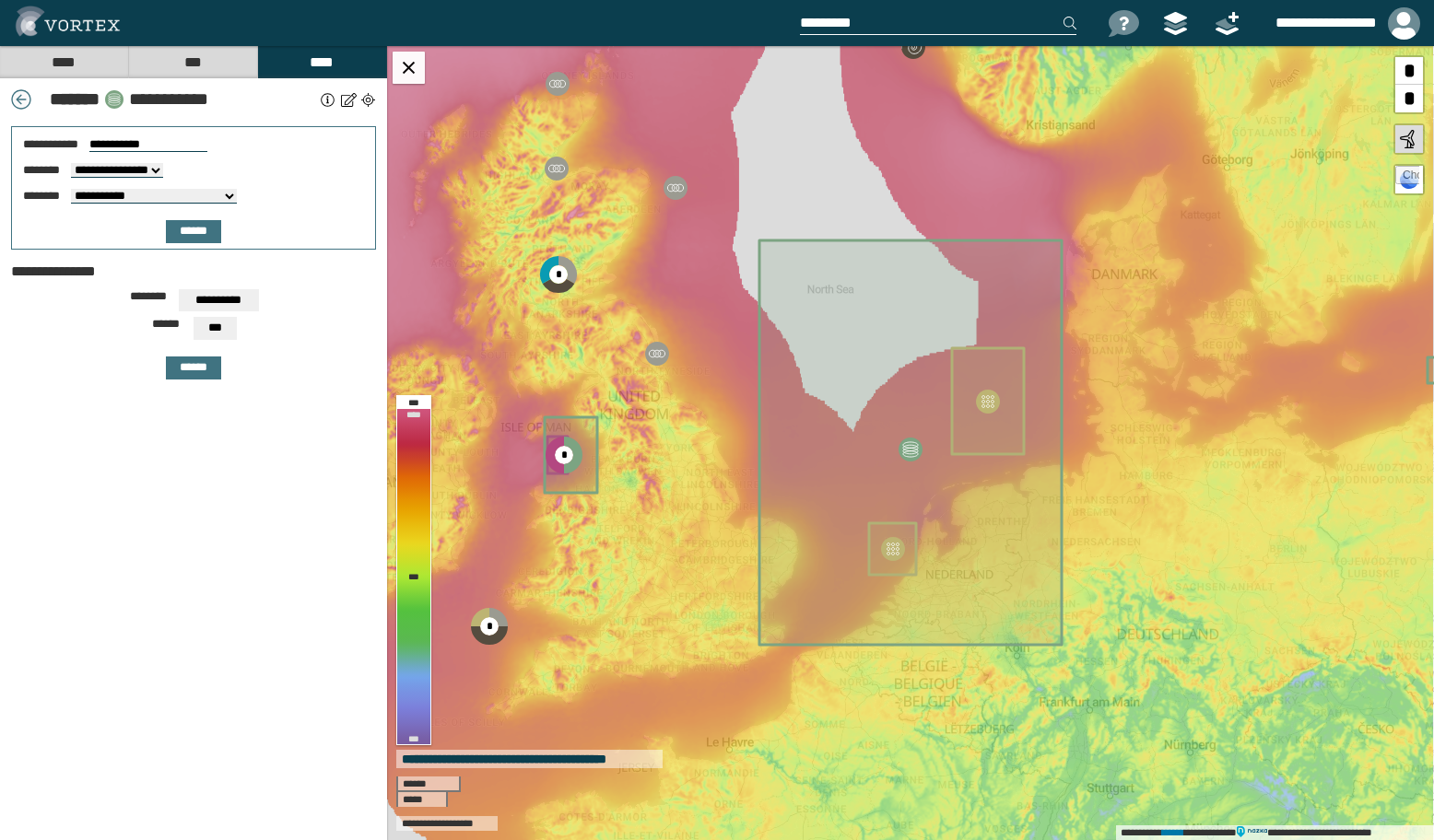 click at bounding box center [21, 99] 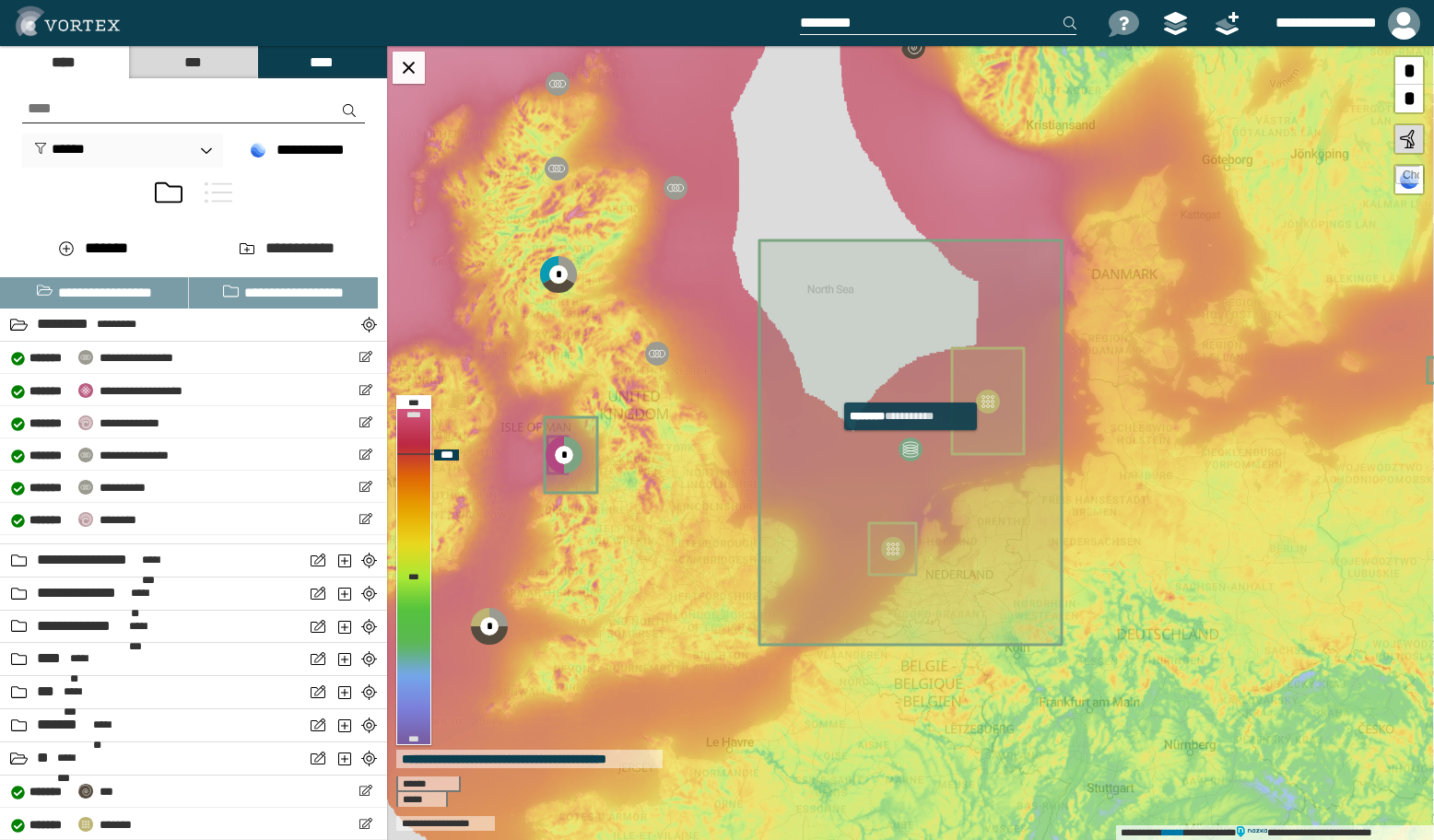 click at bounding box center [911, 449] 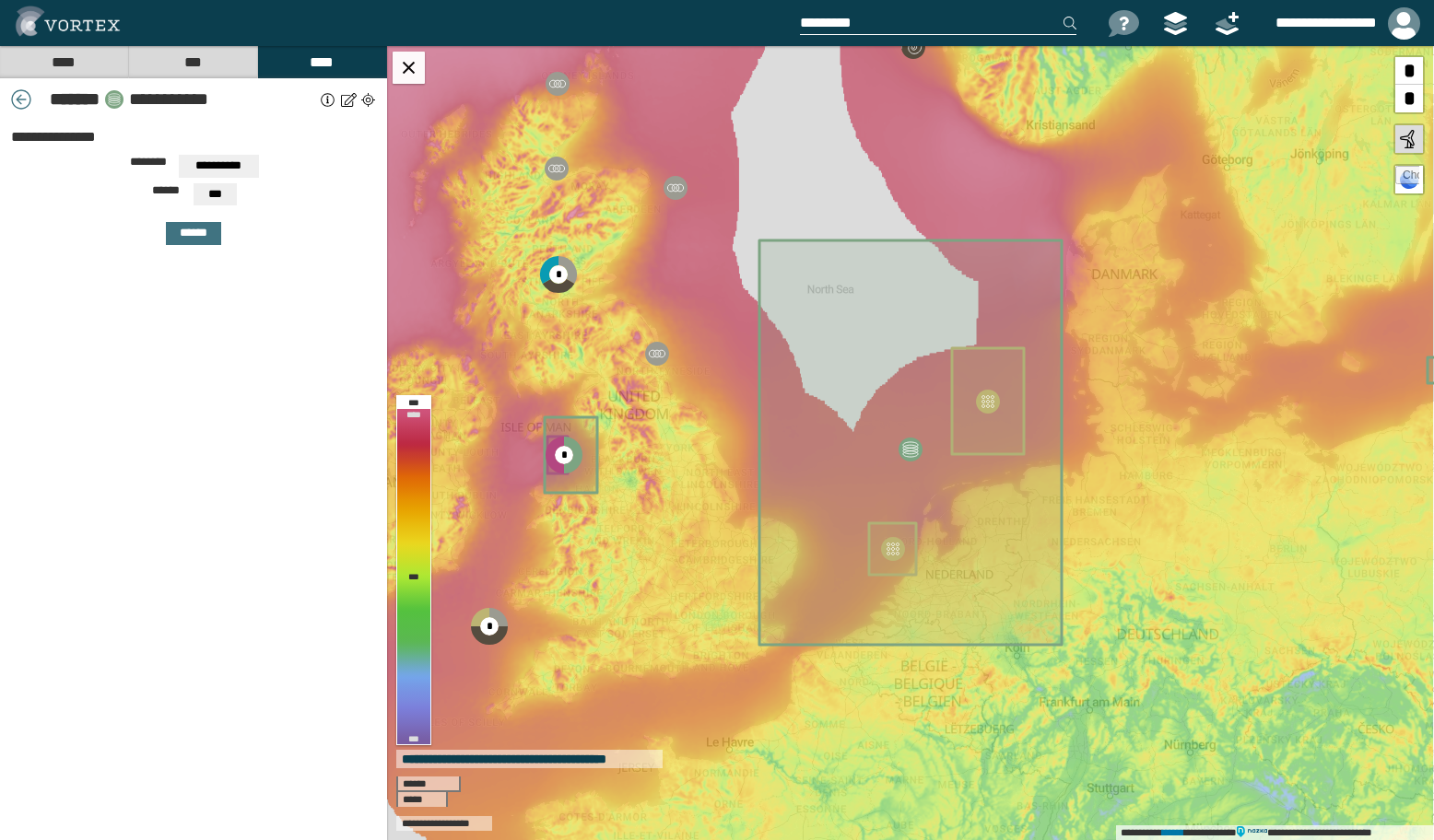 click on "***" at bounding box center [218, 166] 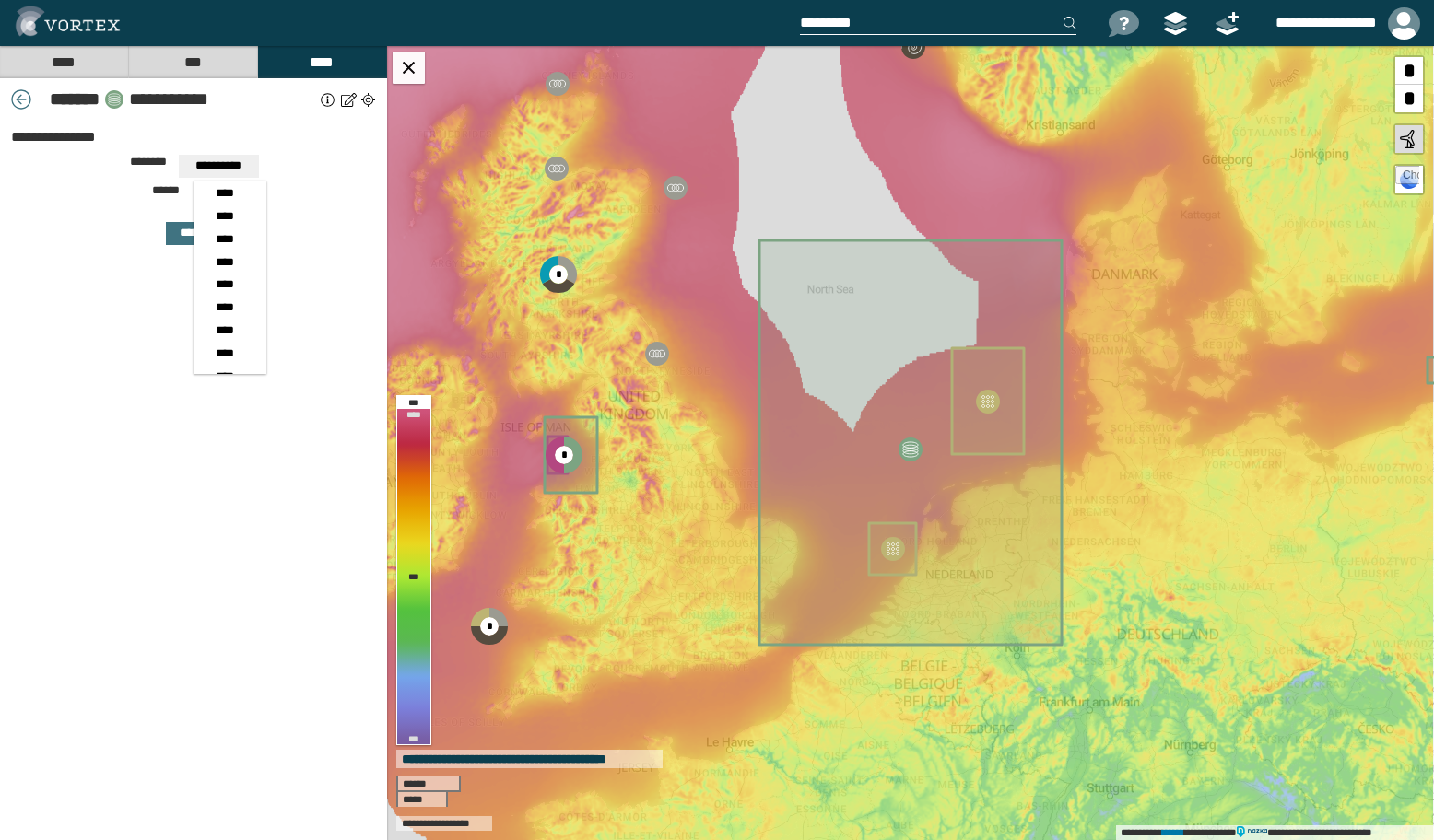 scroll, scrollTop: 291, scrollLeft: 0, axis: vertical 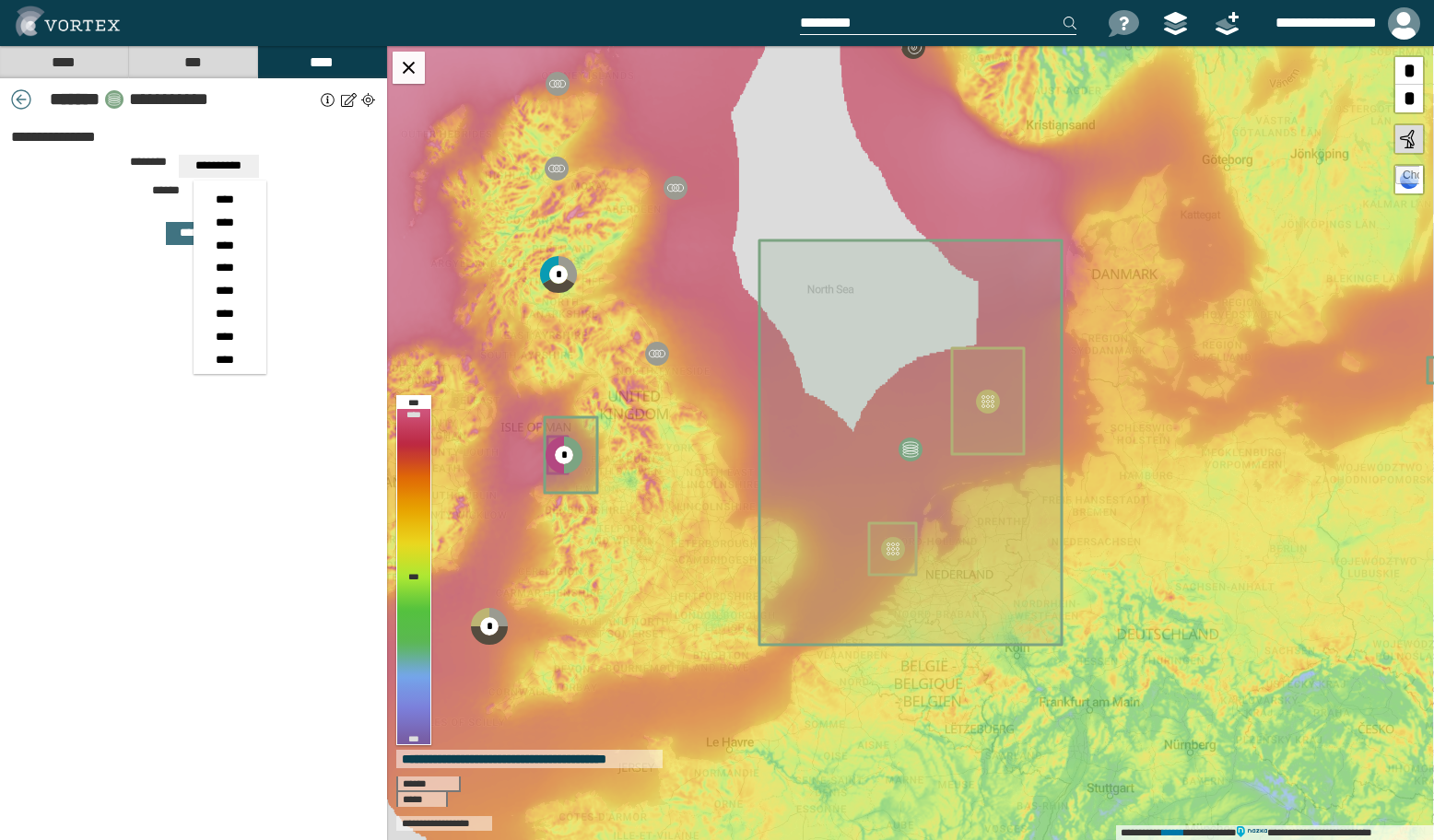 click on "**********" at bounding box center [194, 480] 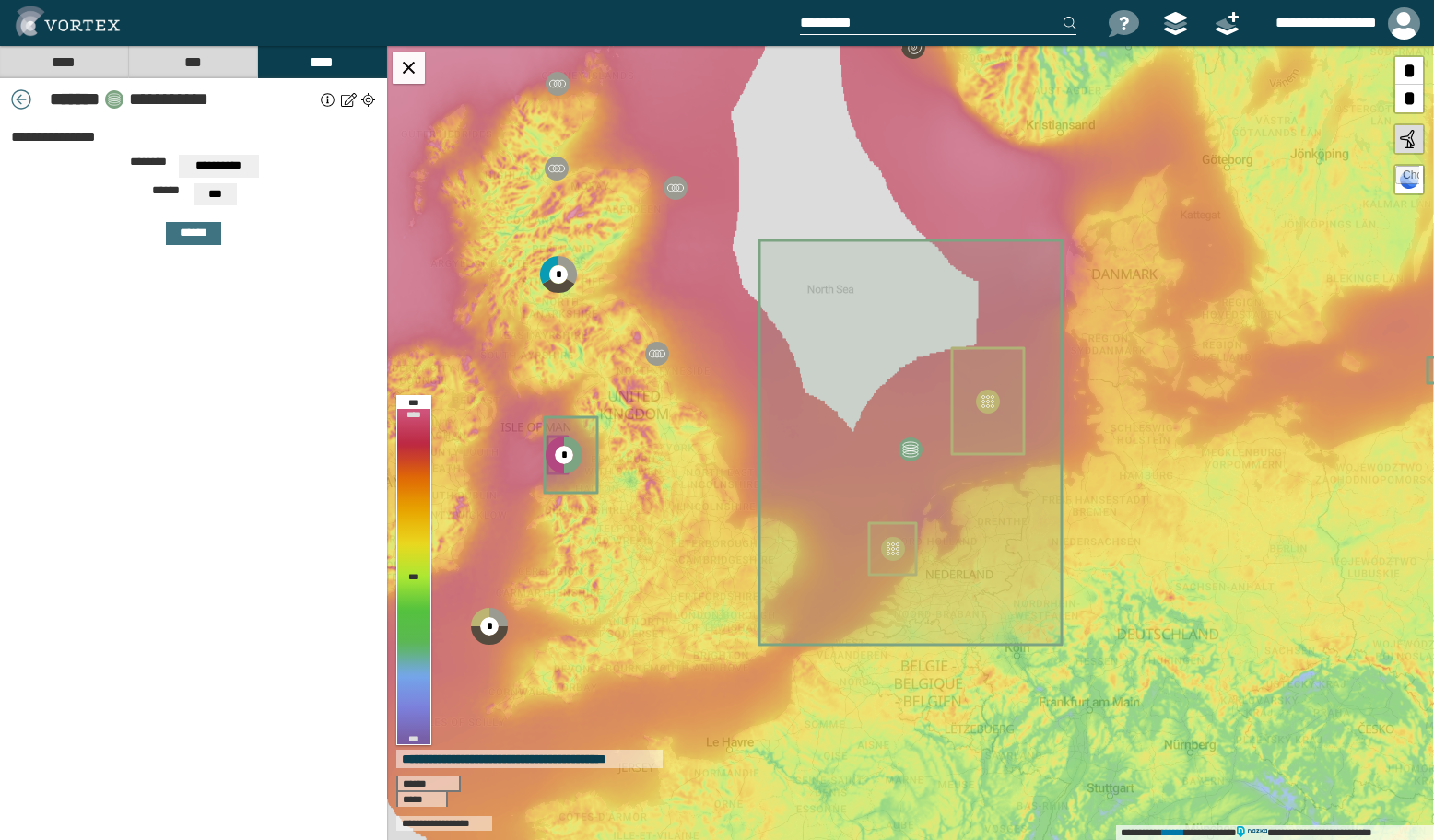 click at bounding box center [21, 99] 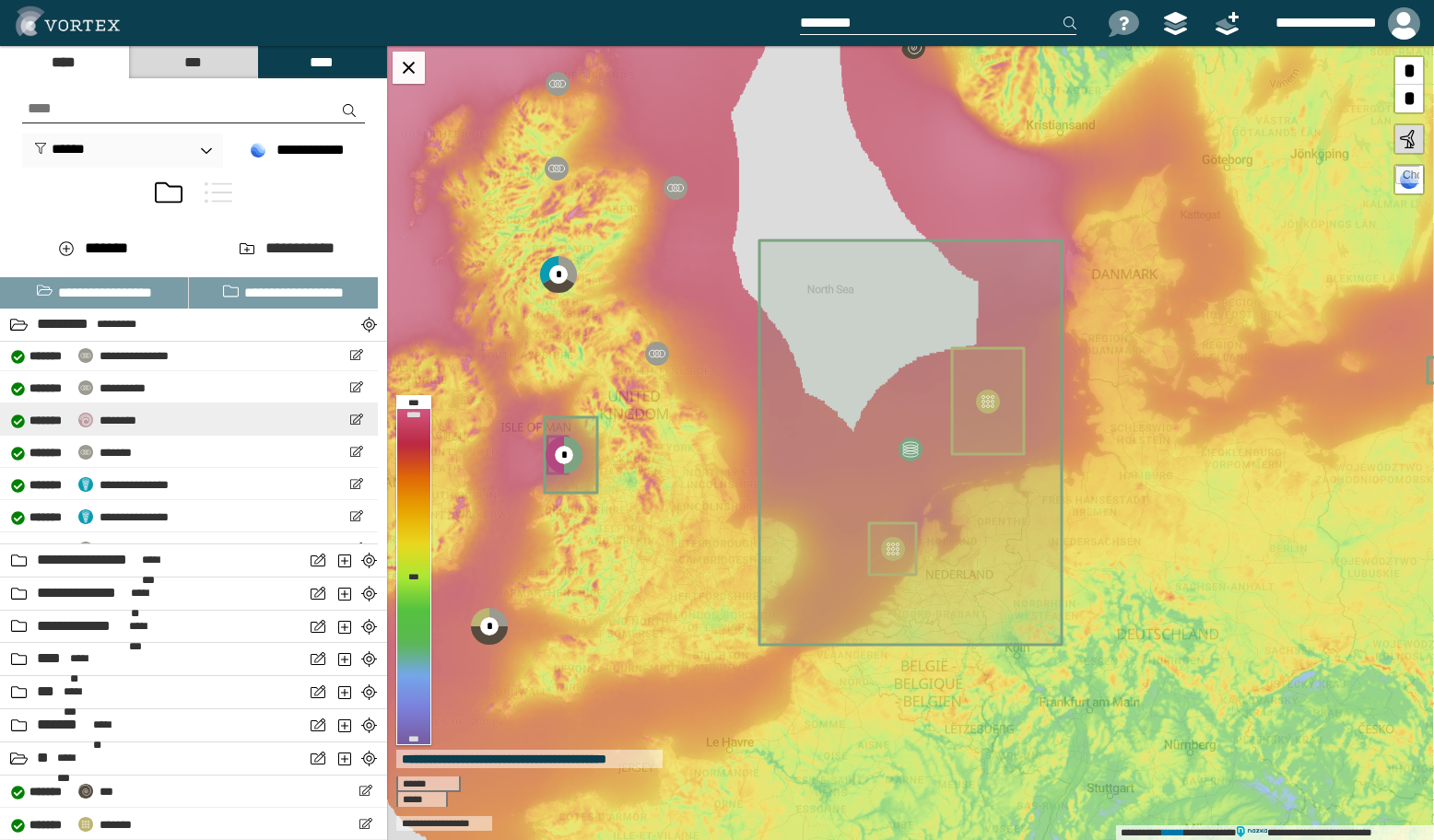 scroll, scrollTop: 121, scrollLeft: 0, axis: vertical 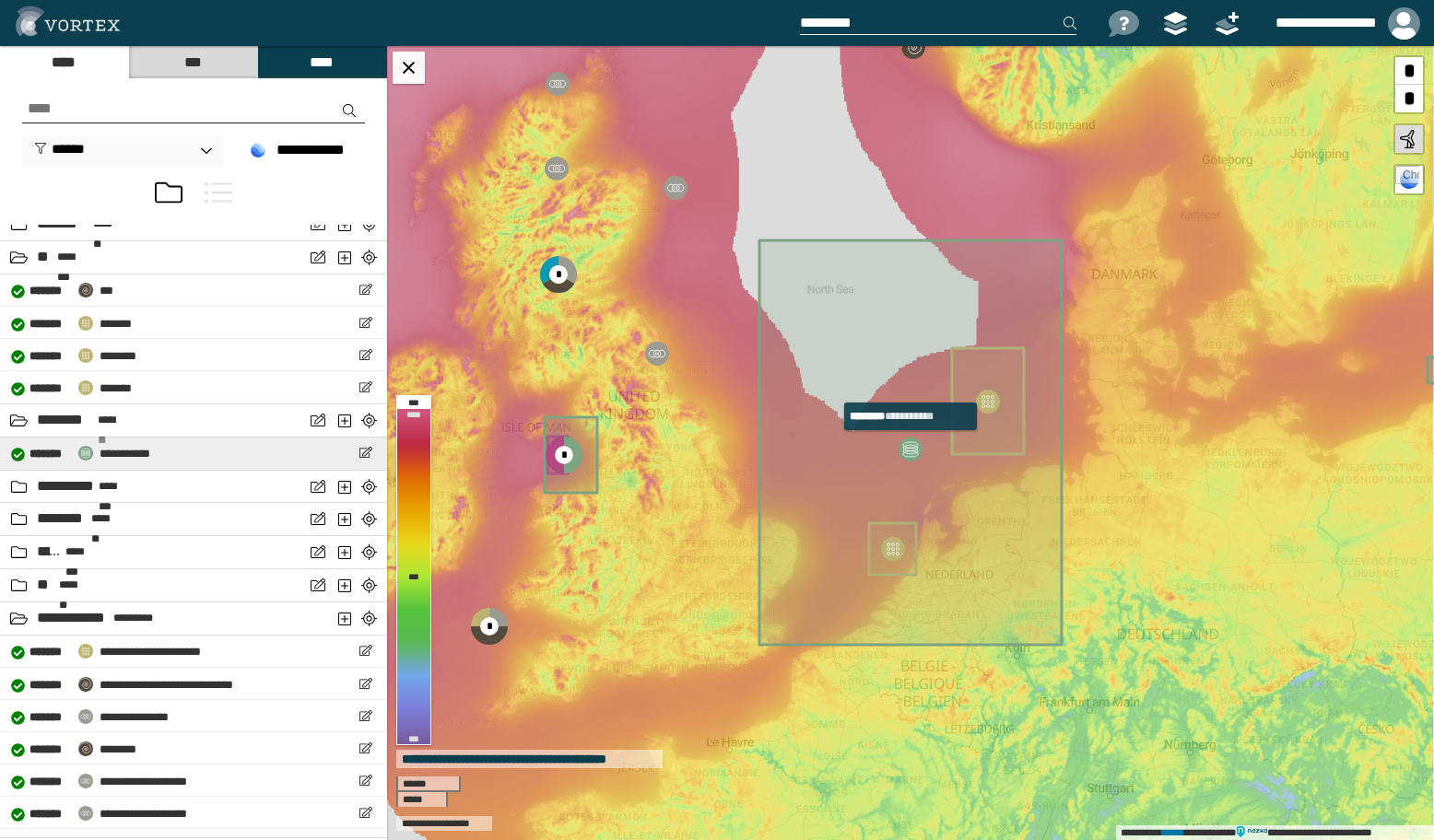 click on "**********" at bounding box center (124, 453) 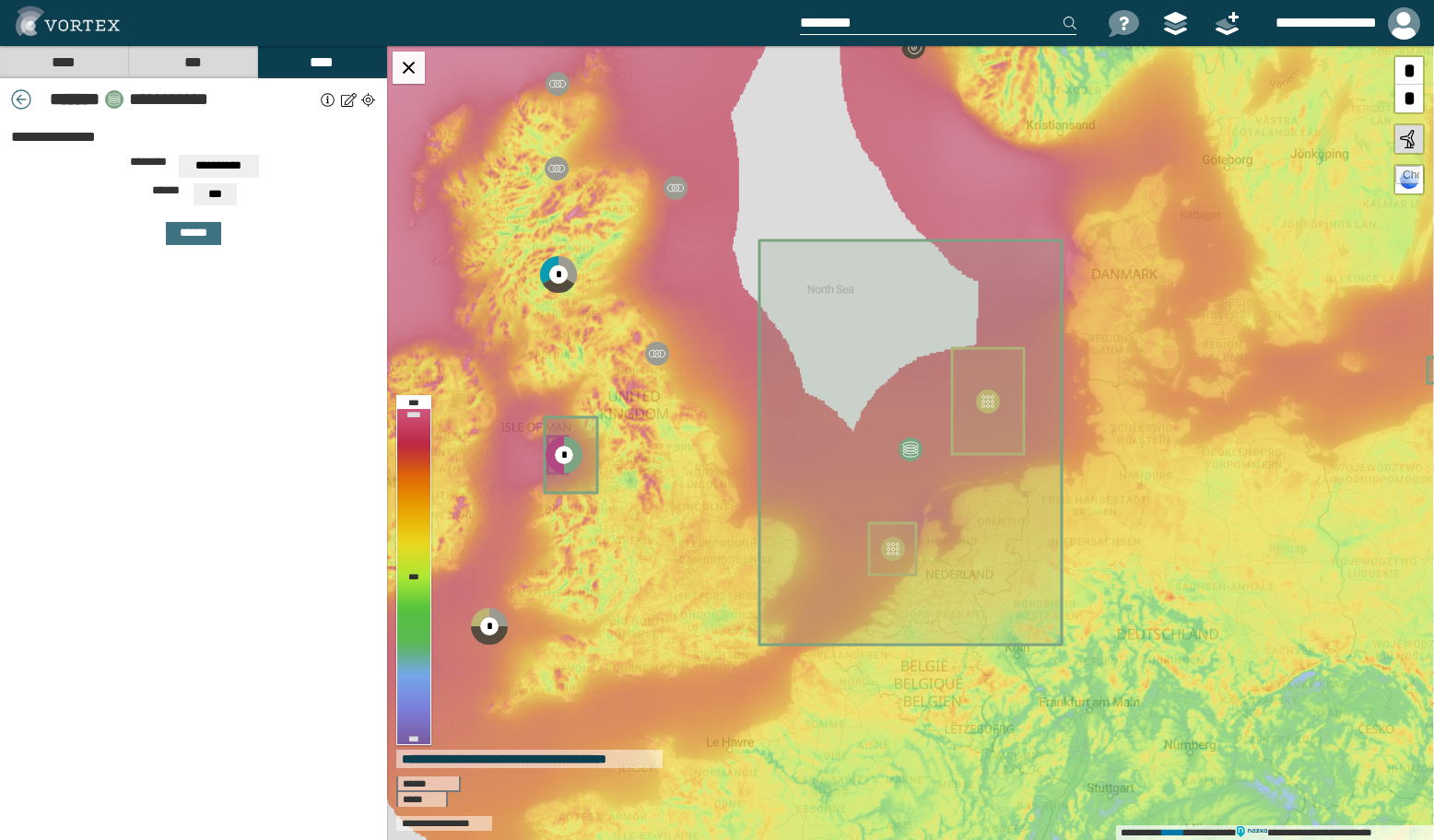 click at bounding box center (328, 99) 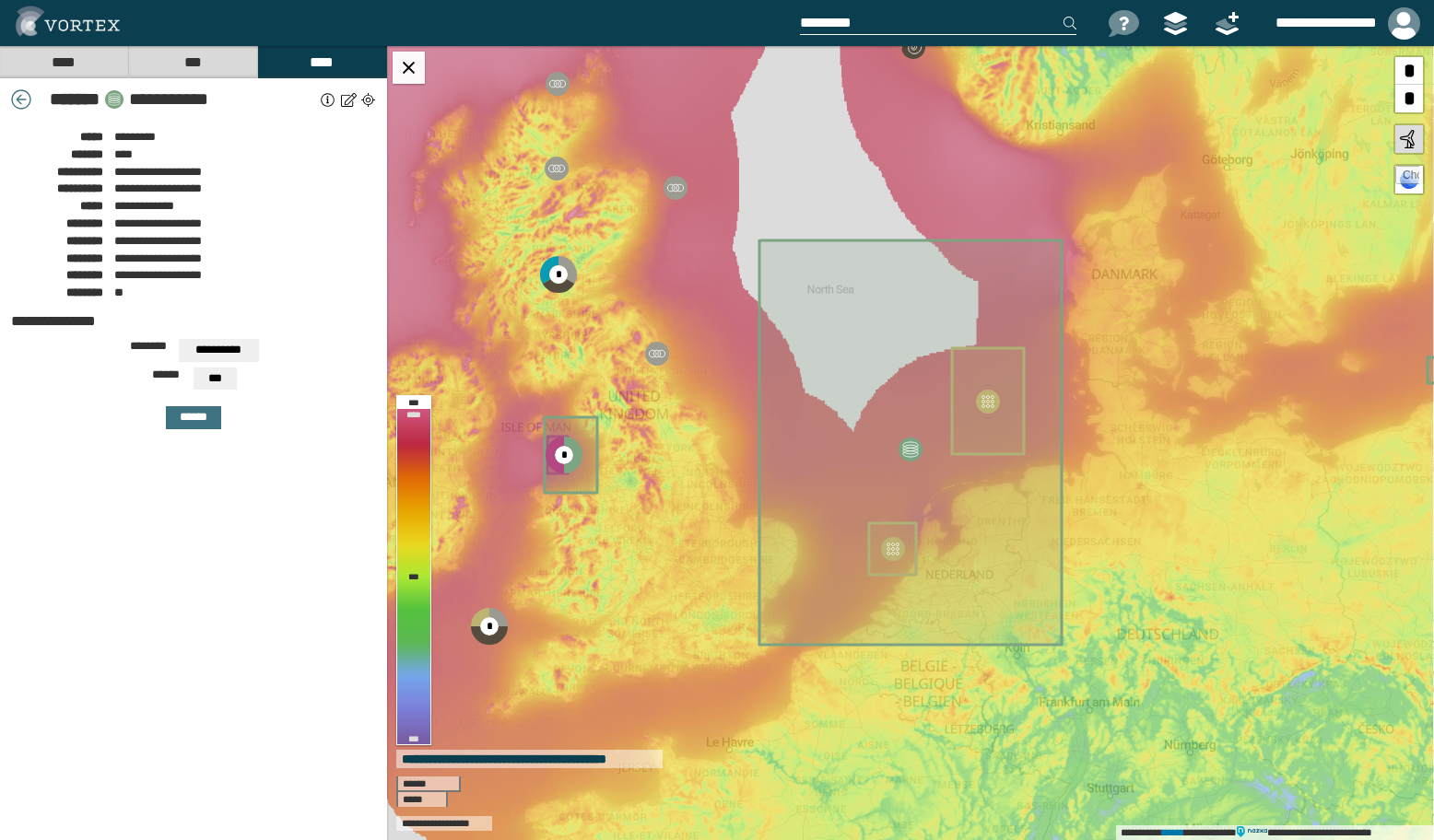 click at bounding box center (328, 99) 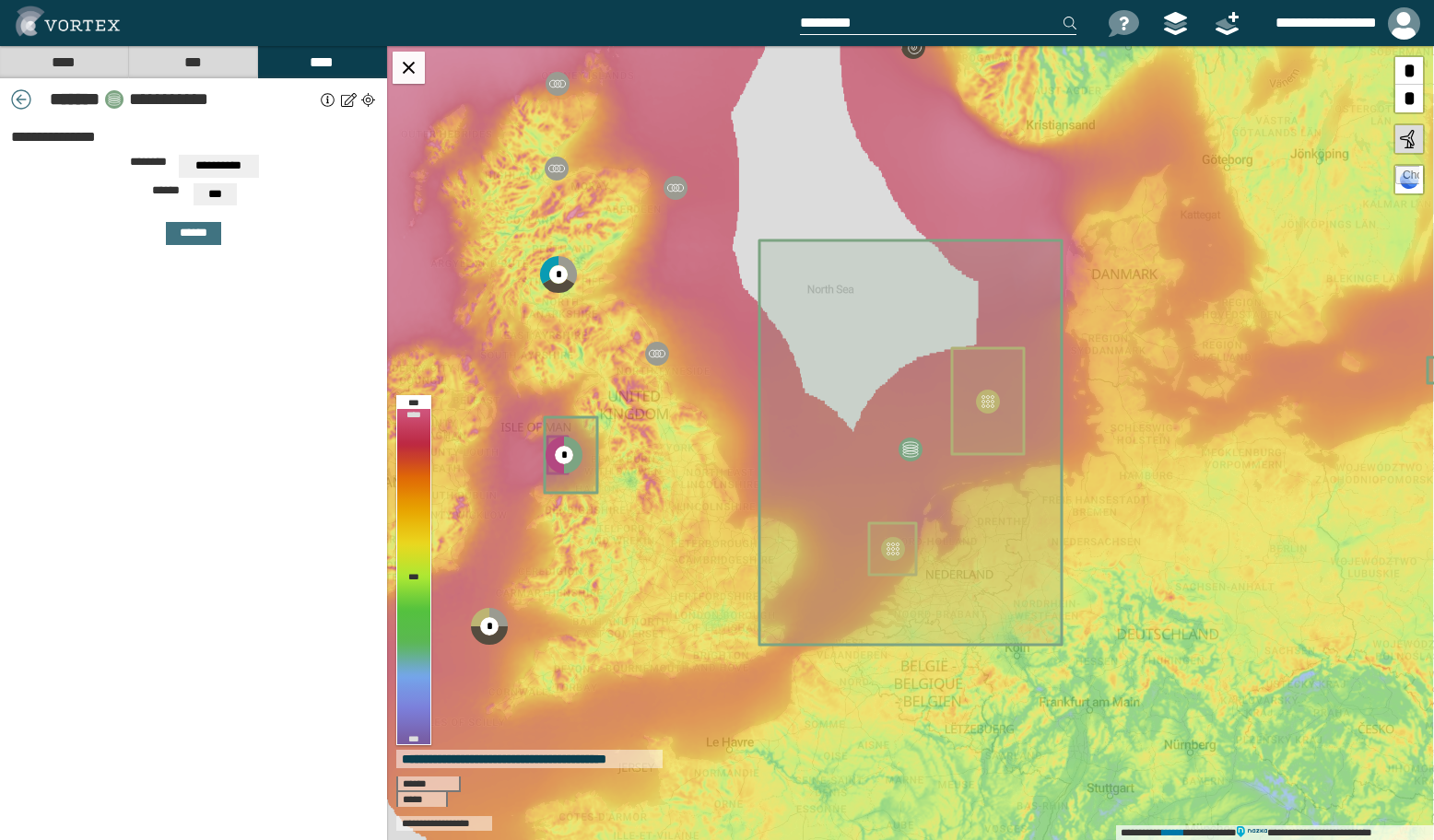 click on "***" at bounding box center (218, 166) 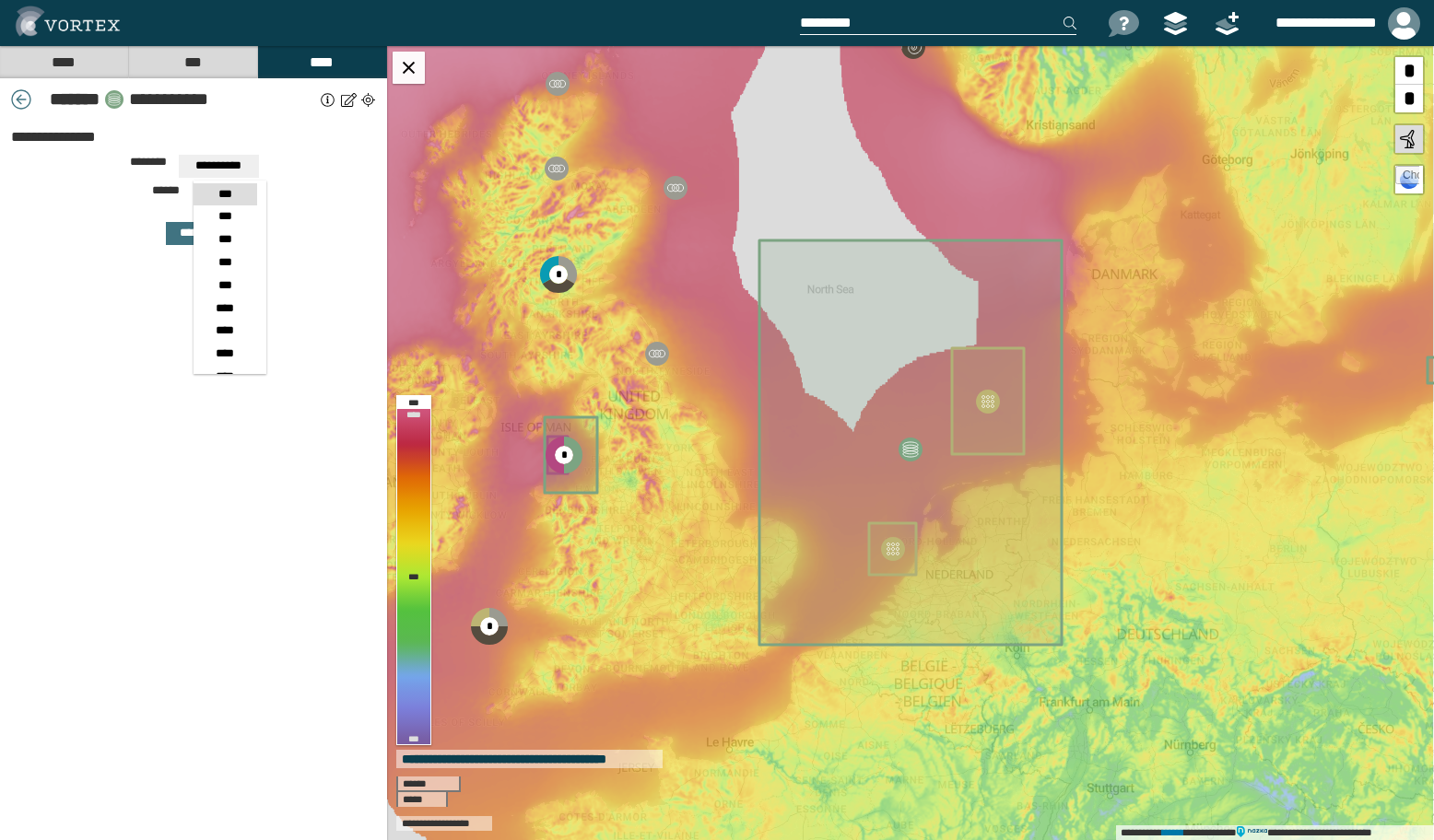 click on "**********" at bounding box center (194, 99) 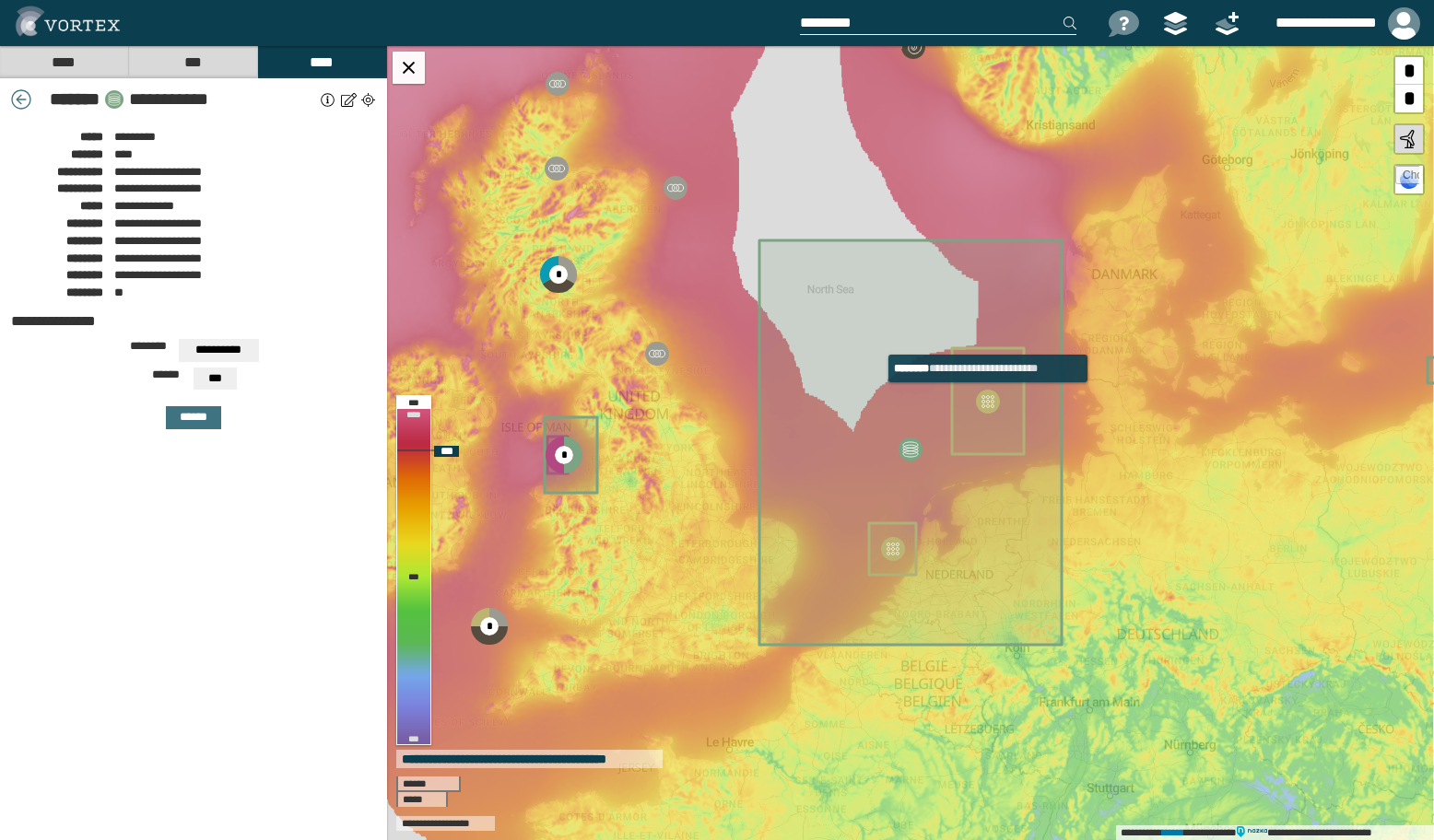 click at bounding box center (988, 402) 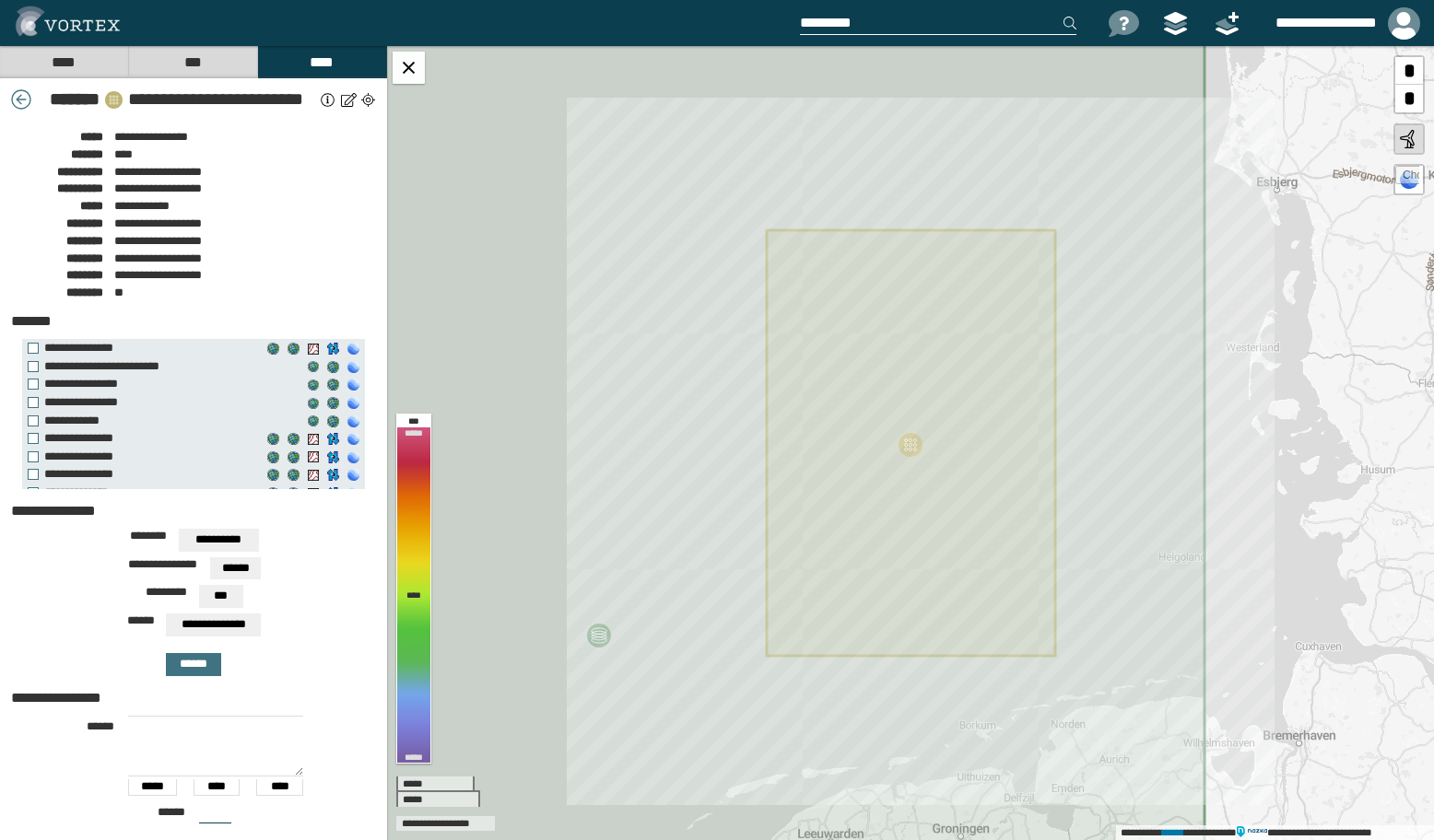 click on "**********" at bounding box center (194, 99) 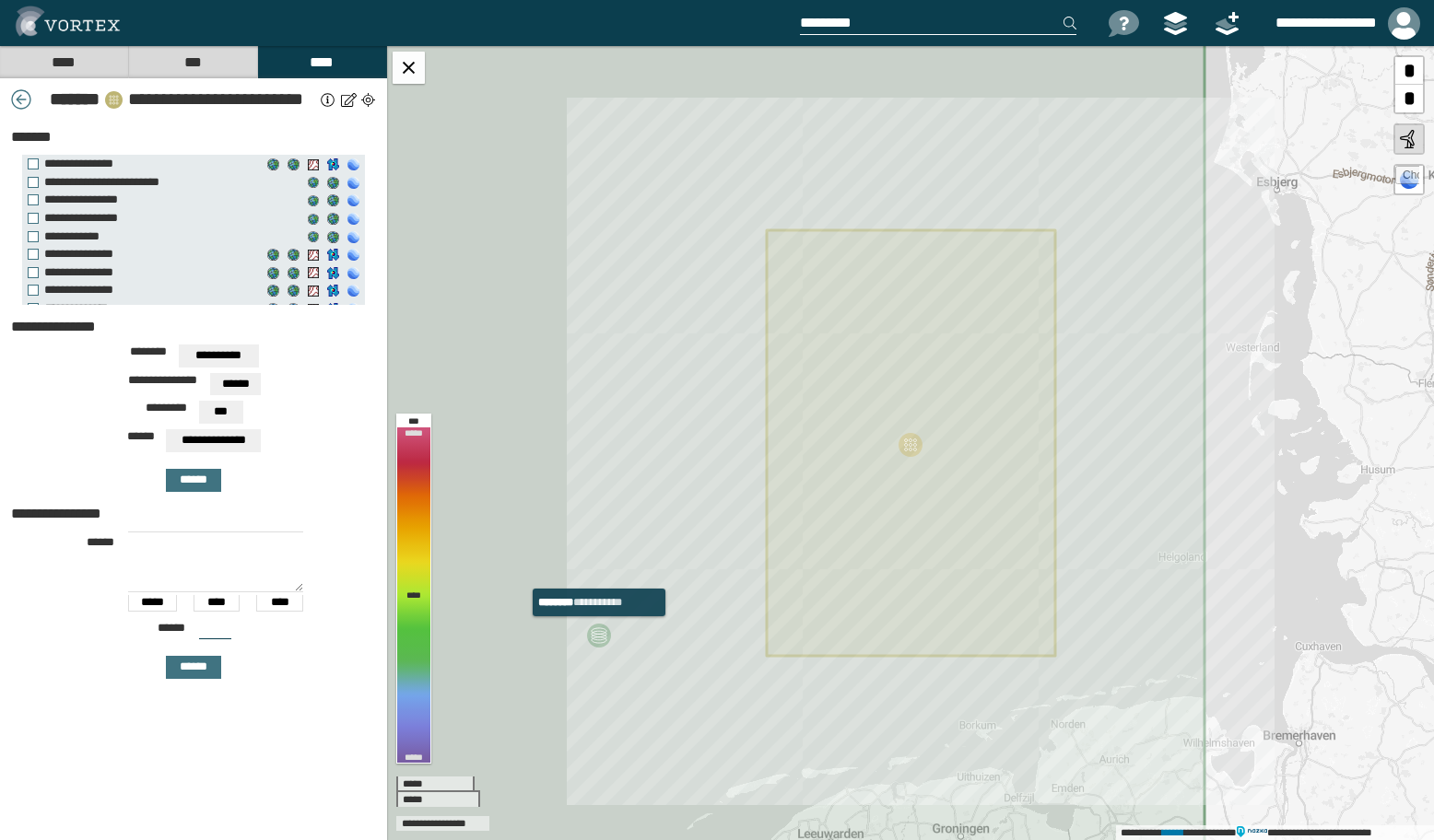 click at bounding box center [599, 636] 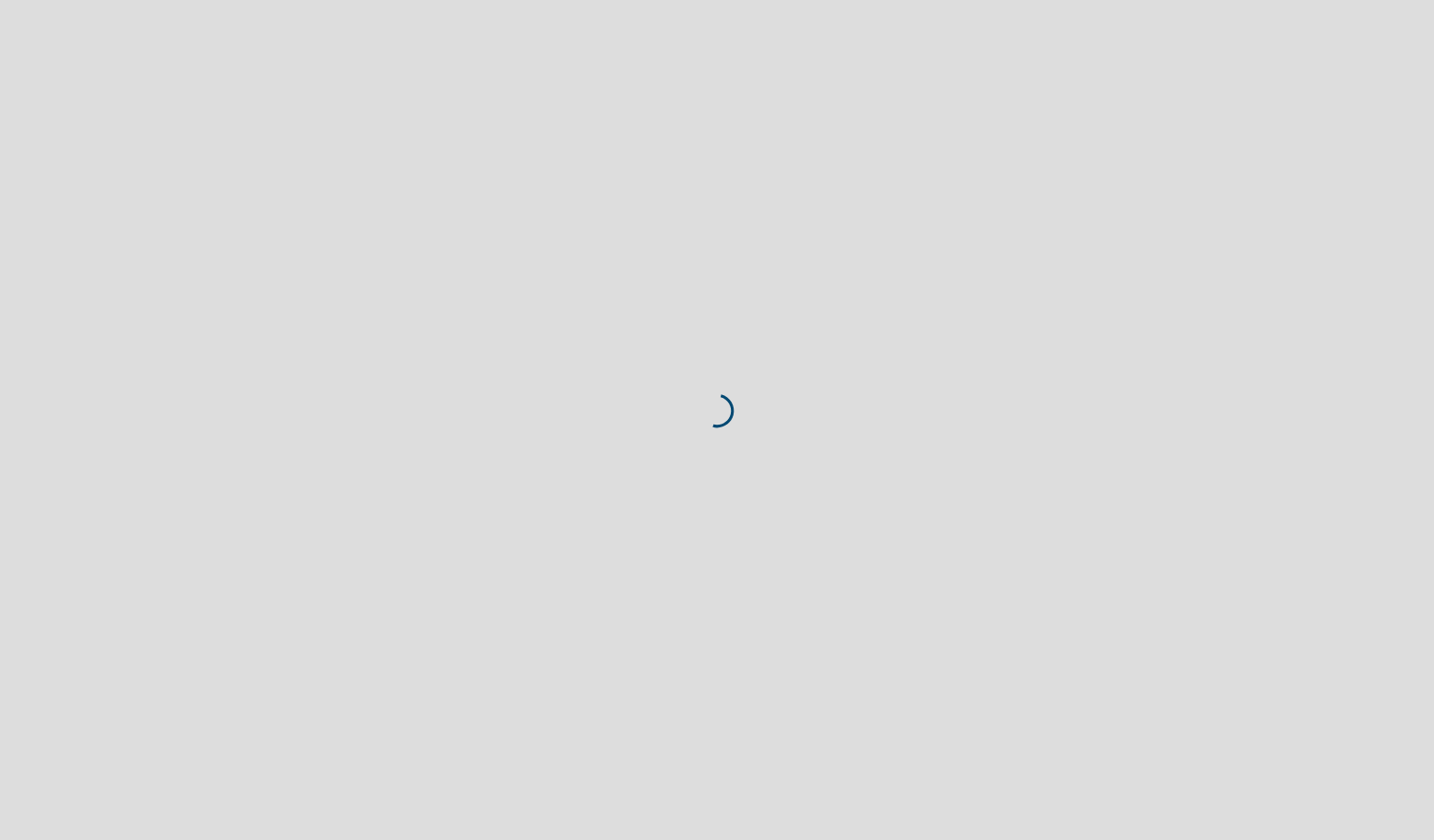 scroll, scrollTop: 0, scrollLeft: 0, axis: both 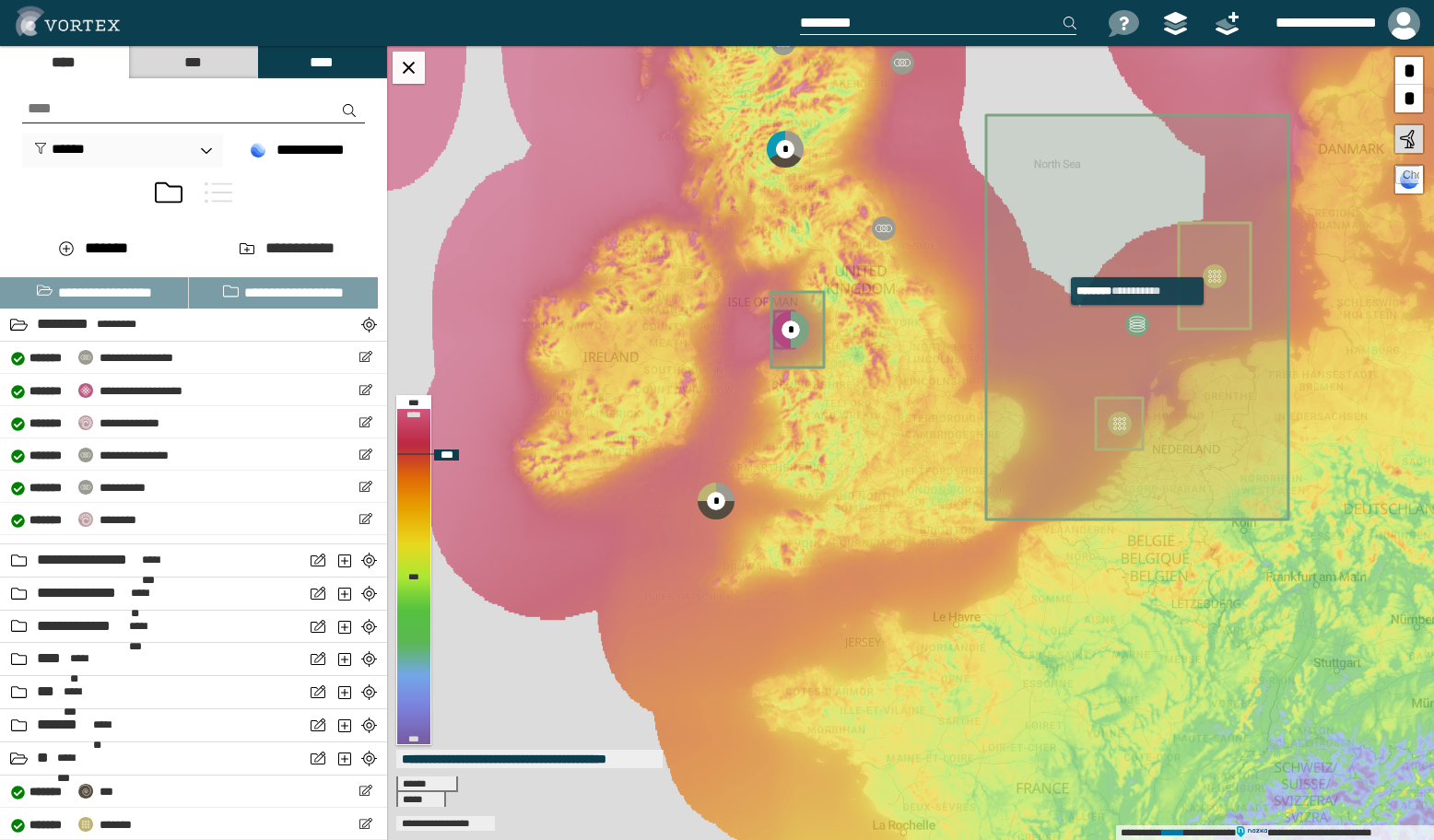 click at bounding box center [1137, 324] 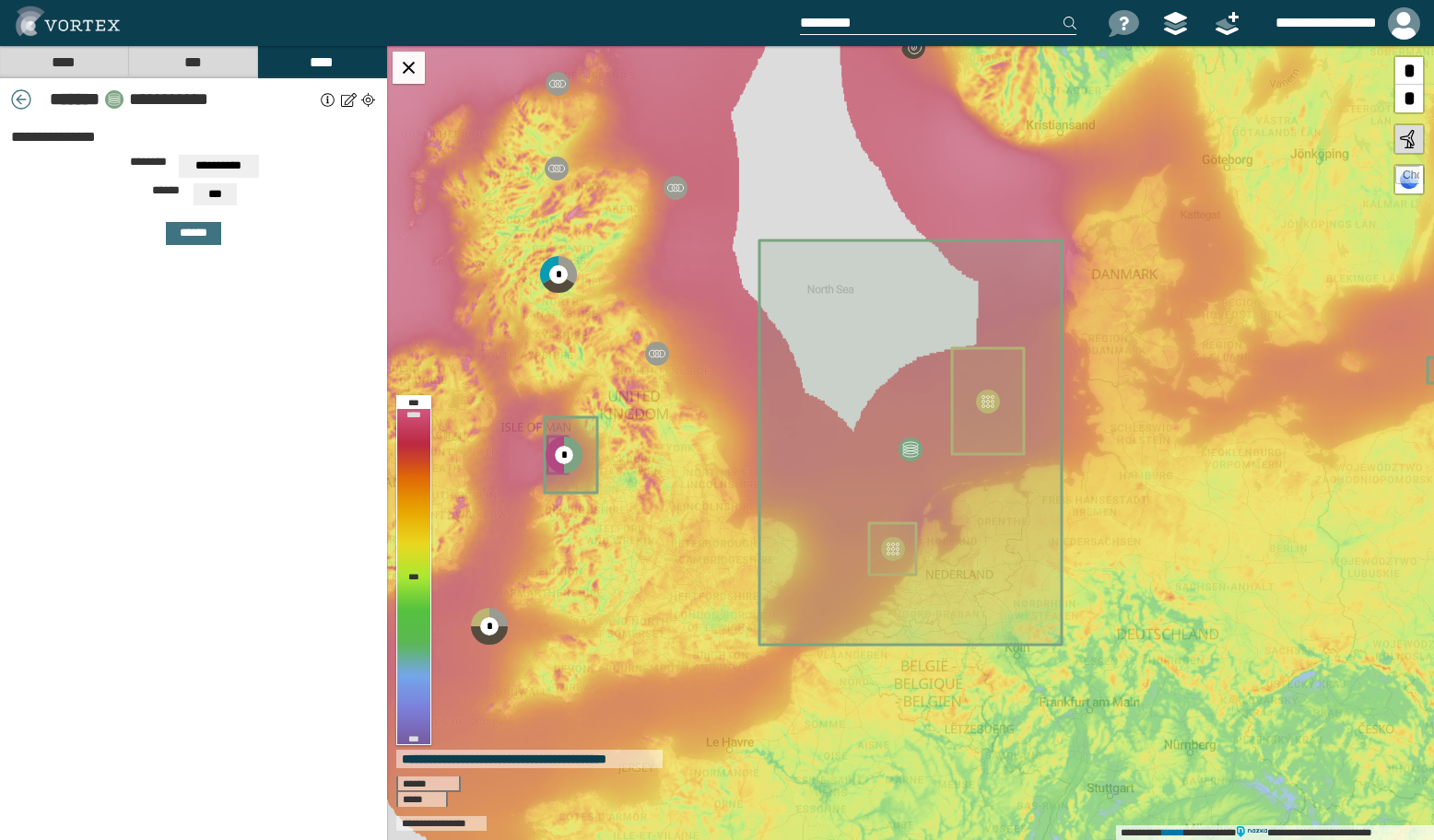 click on "******" at bounding box center [148, 162] 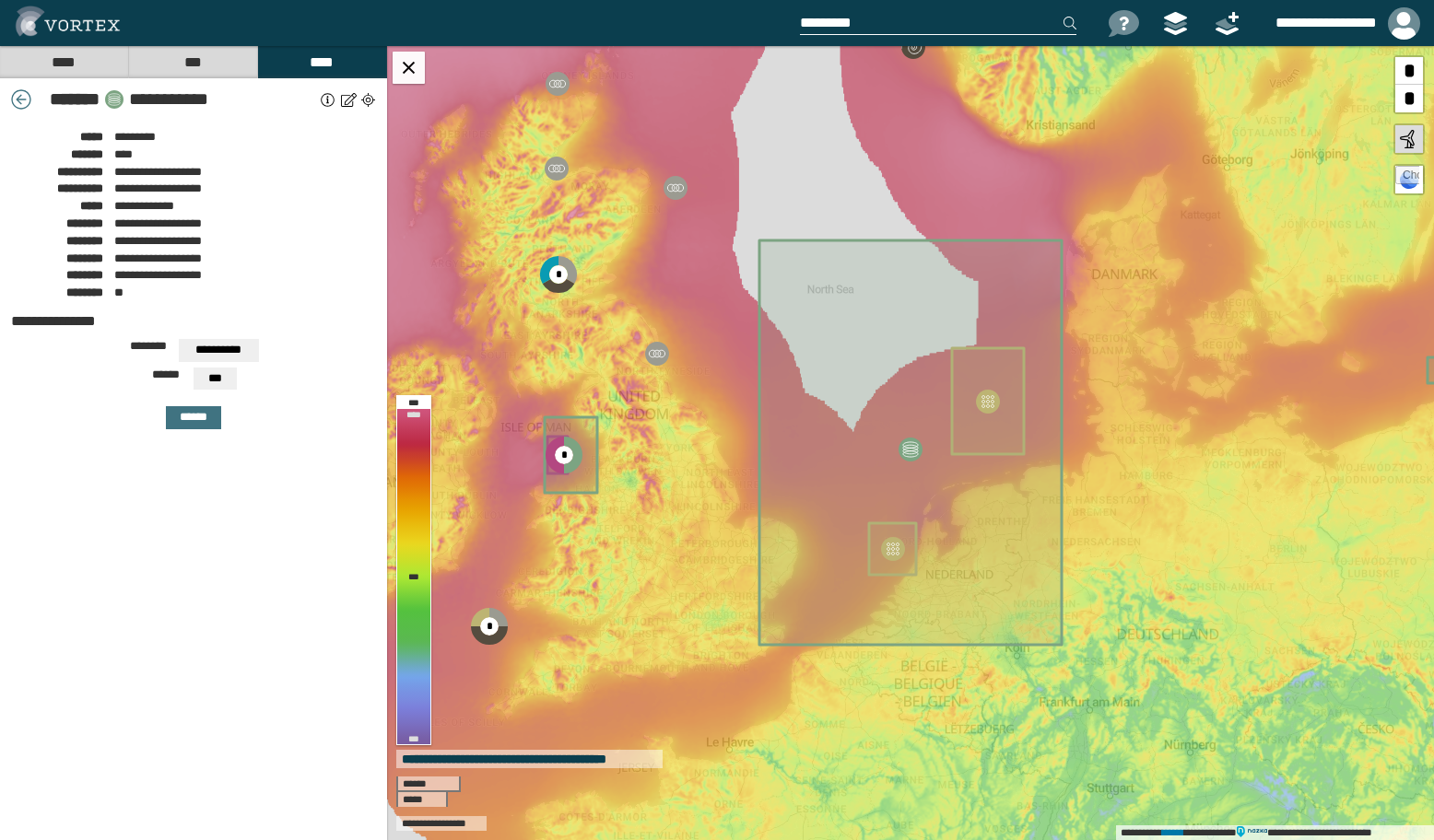 click at bounding box center [348, 99] 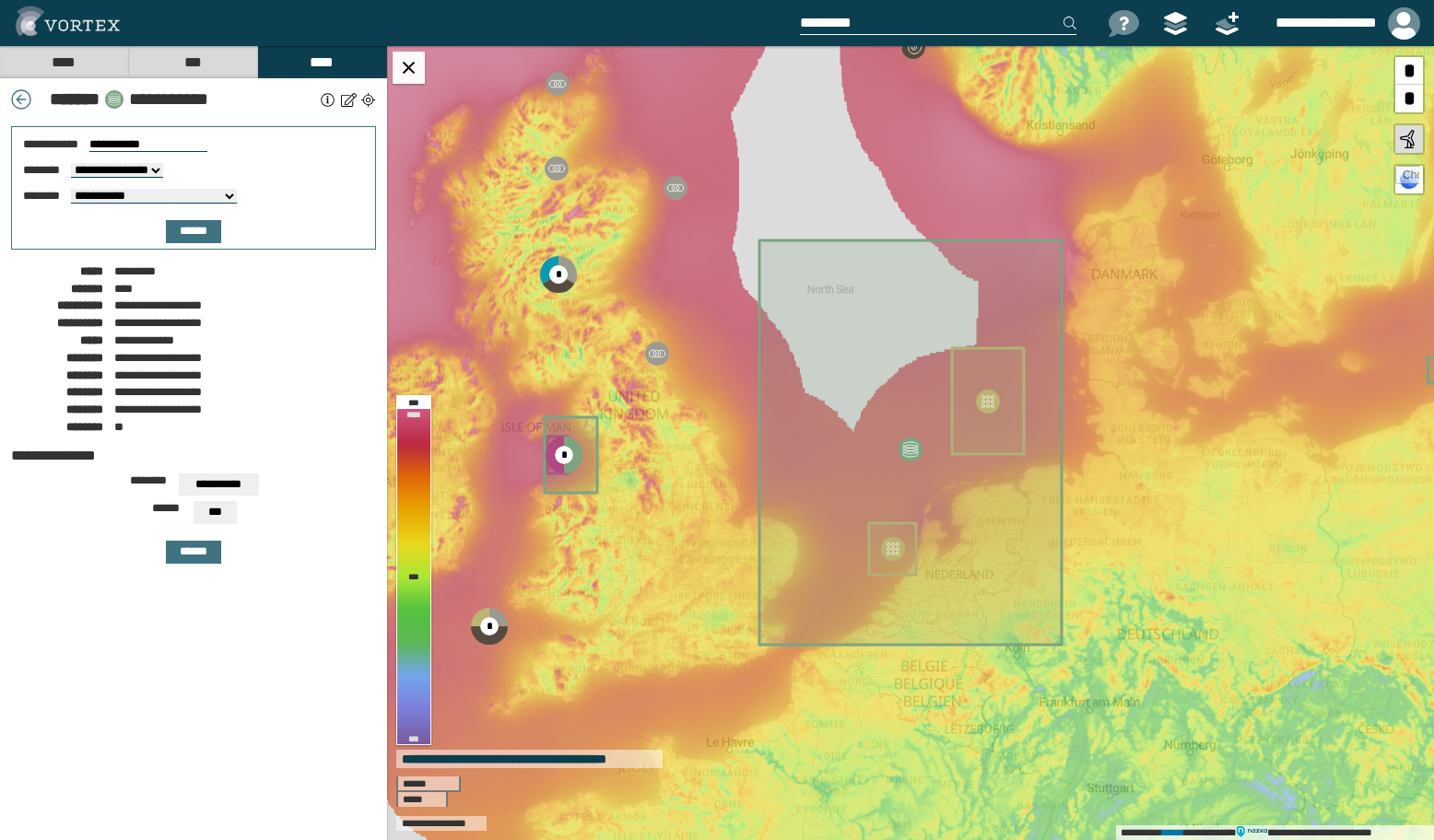 click at bounding box center (348, 99) 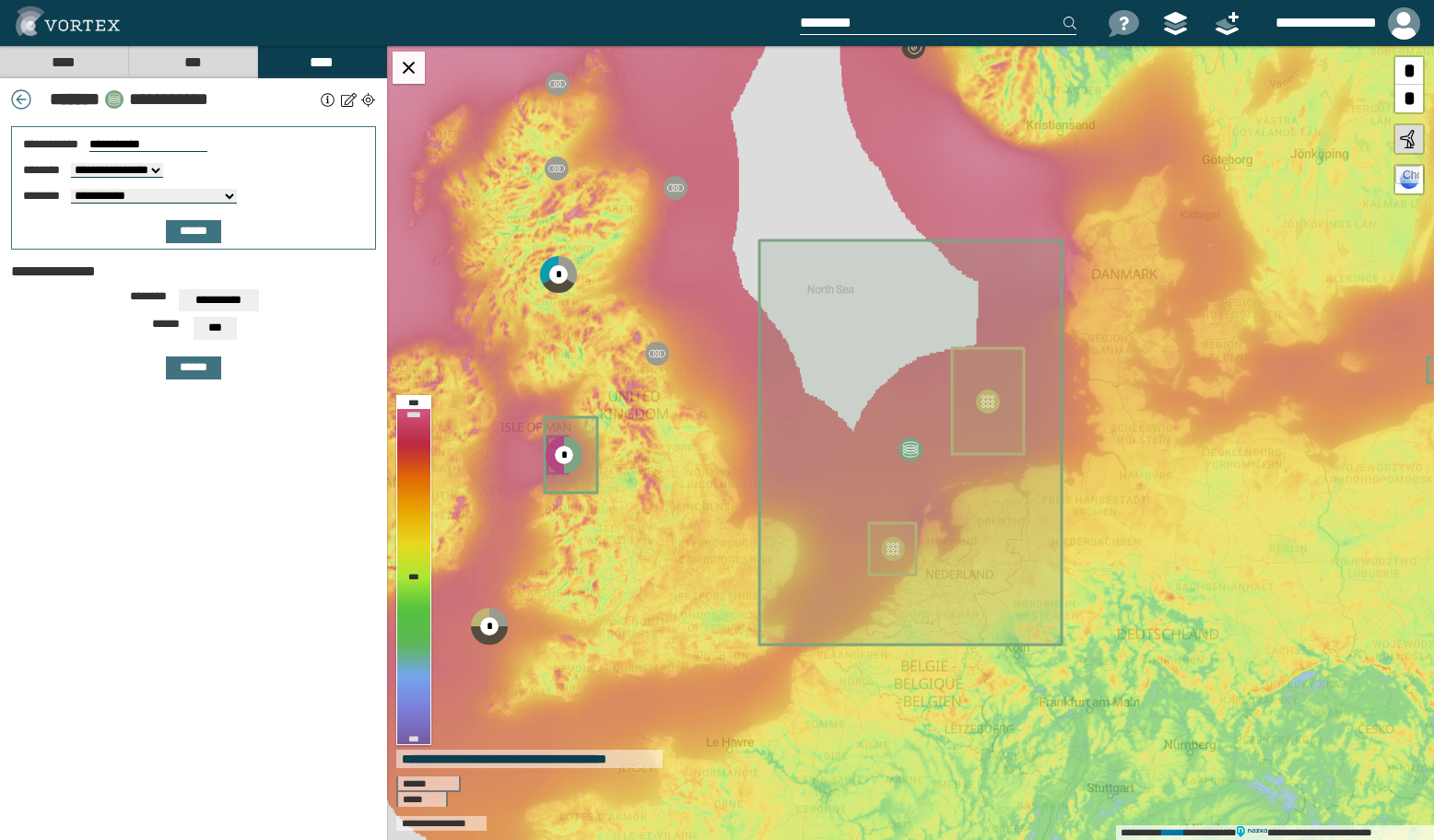 click on "***" at bounding box center (218, 300) 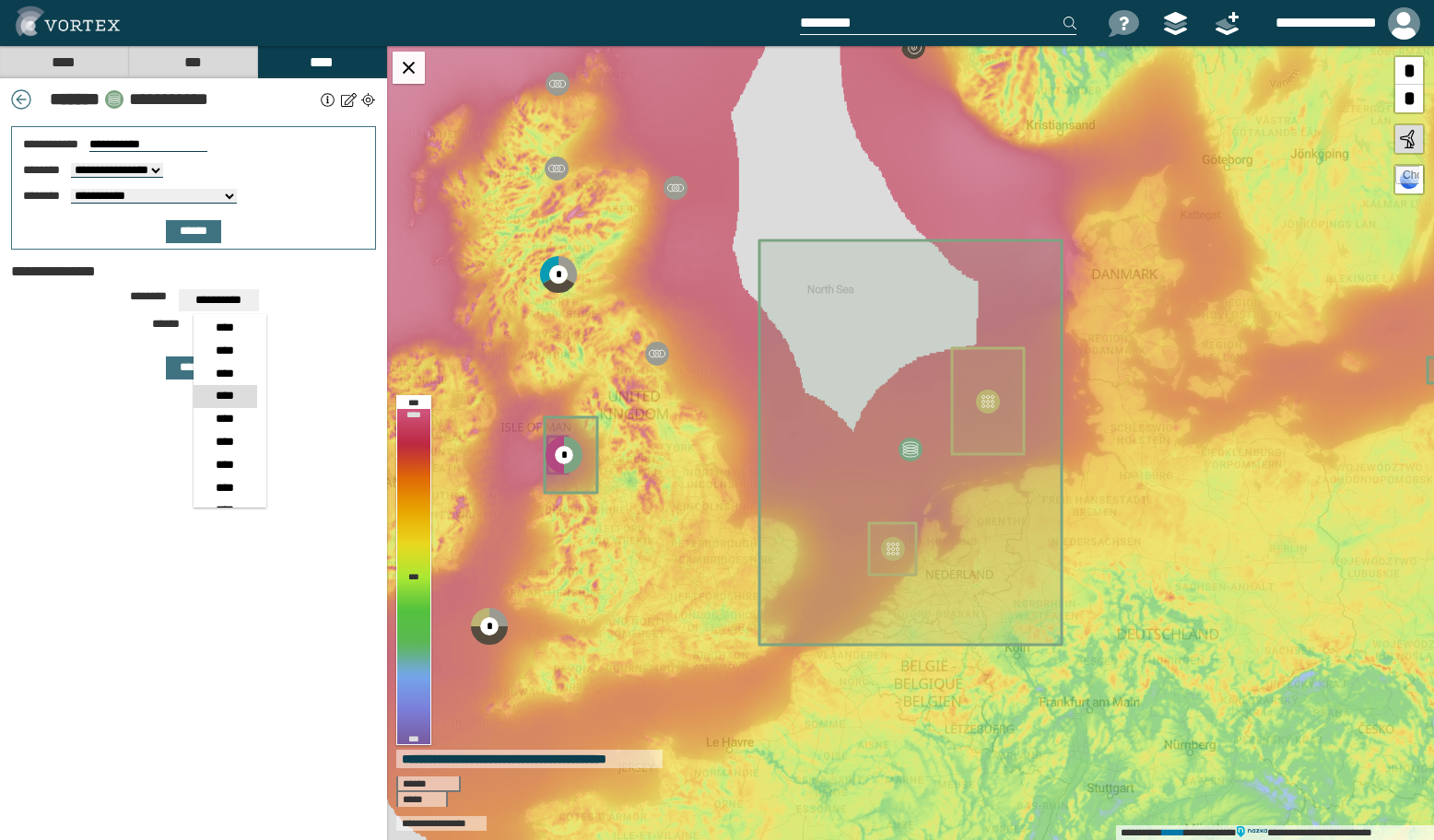 scroll, scrollTop: 292, scrollLeft: 0, axis: vertical 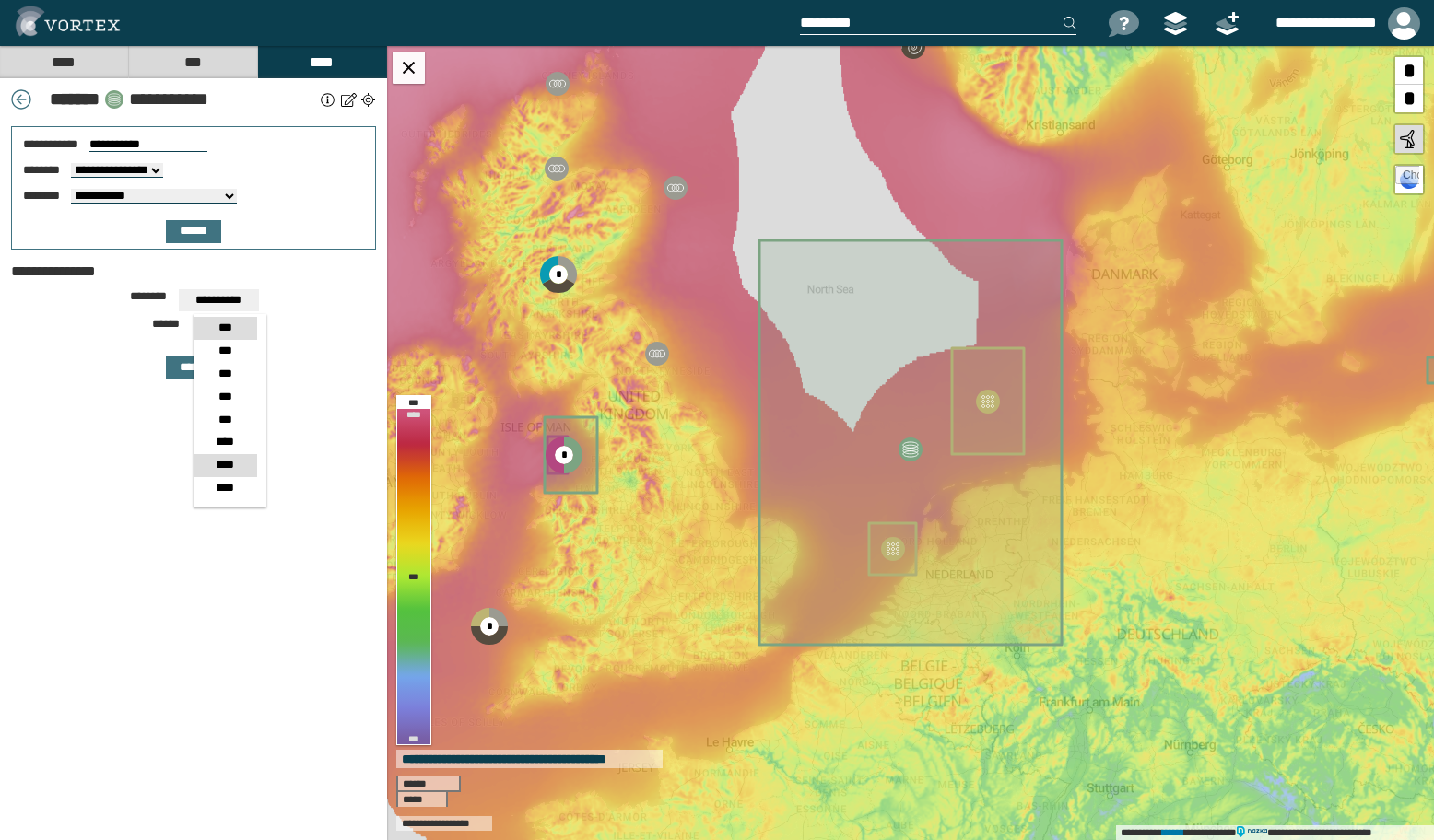 click on "****" at bounding box center [225, 328] 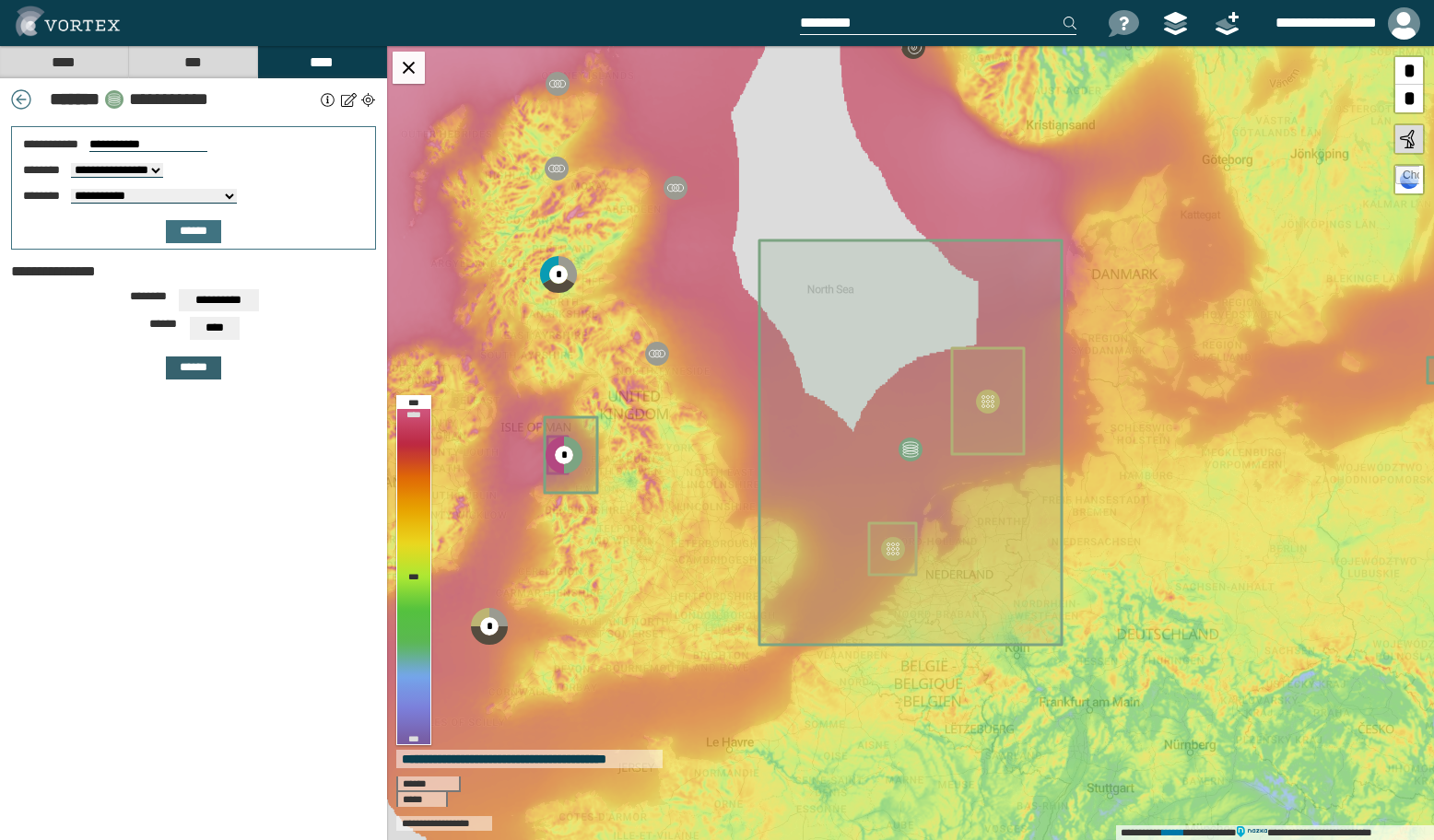 click on "******" at bounding box center (194, 368) 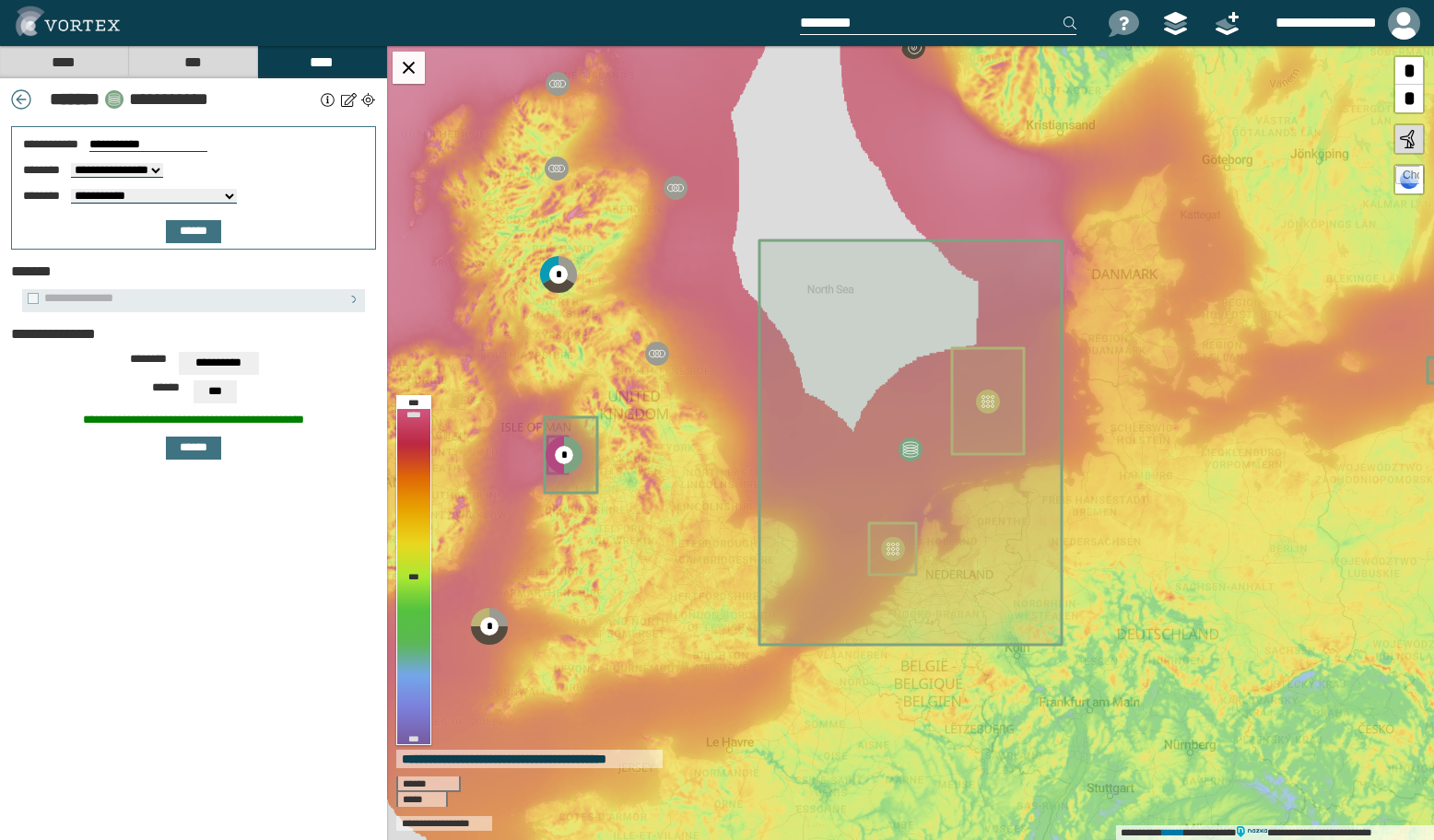click at bounding box center (348, 99) 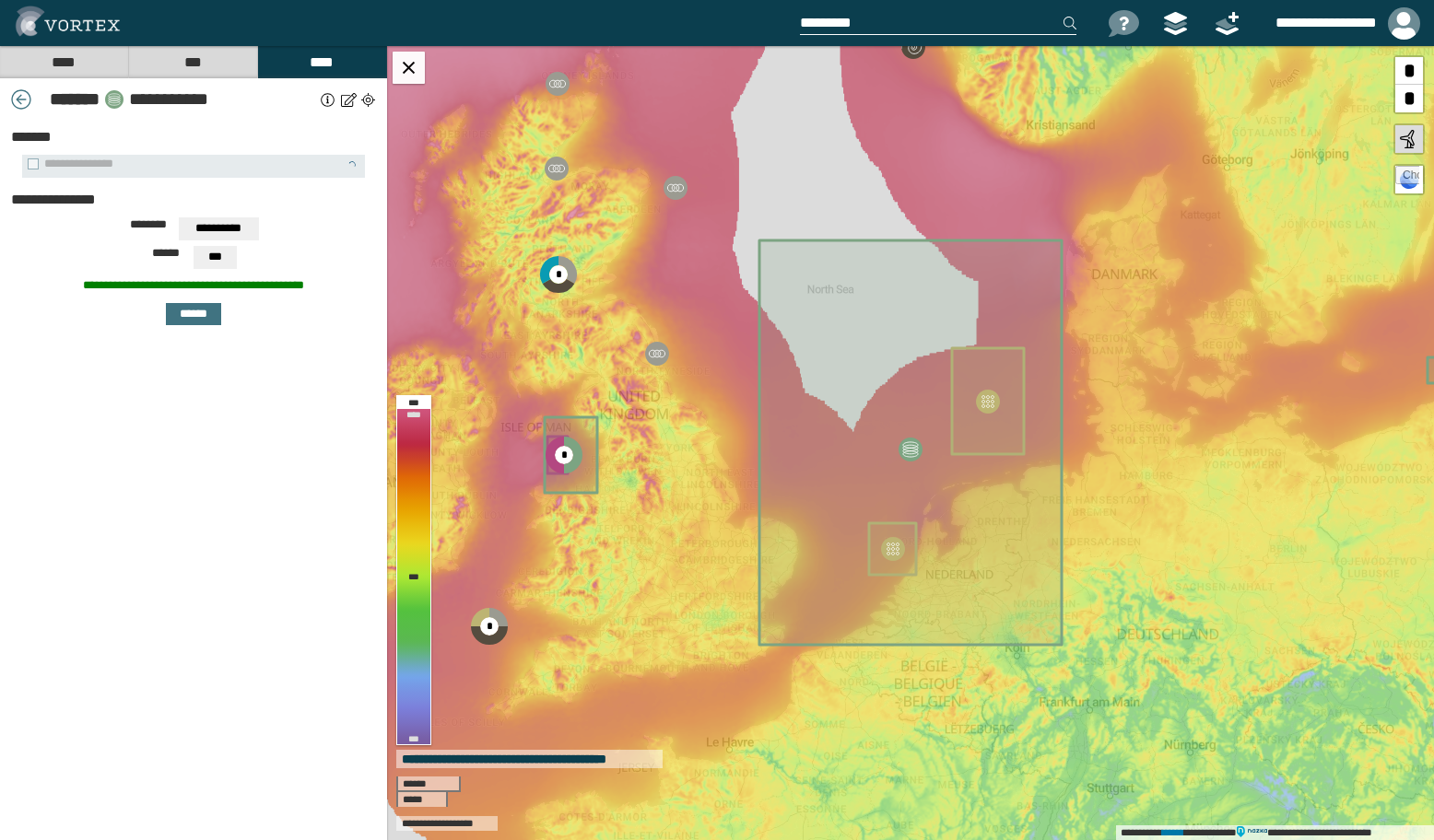 click on "***" at bounding box center [218, 228] 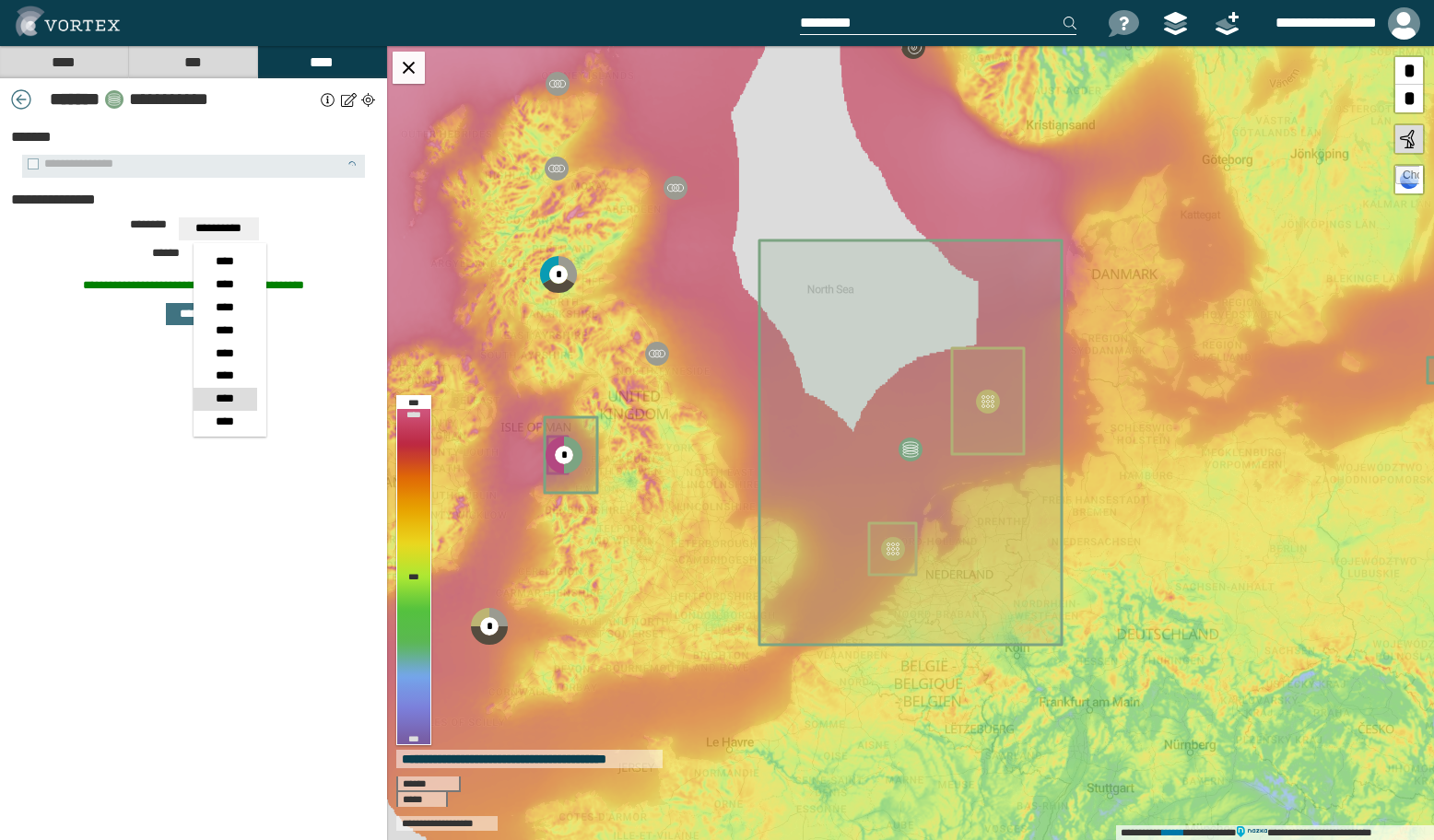 scroll, scrollTop: 0, scrollLeft: 0, axis: both 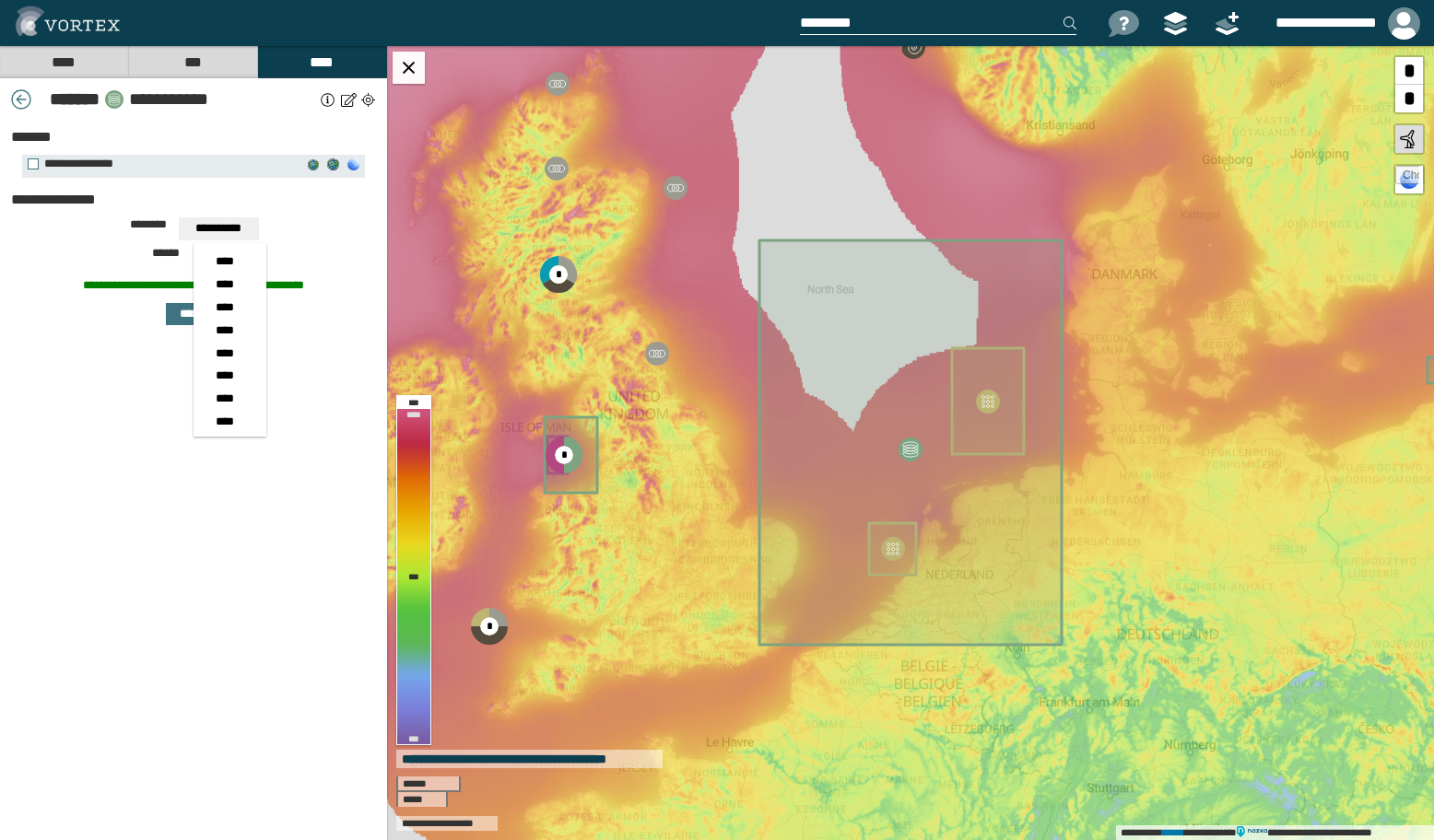 click on "**********" at bounding box center (218, 228) 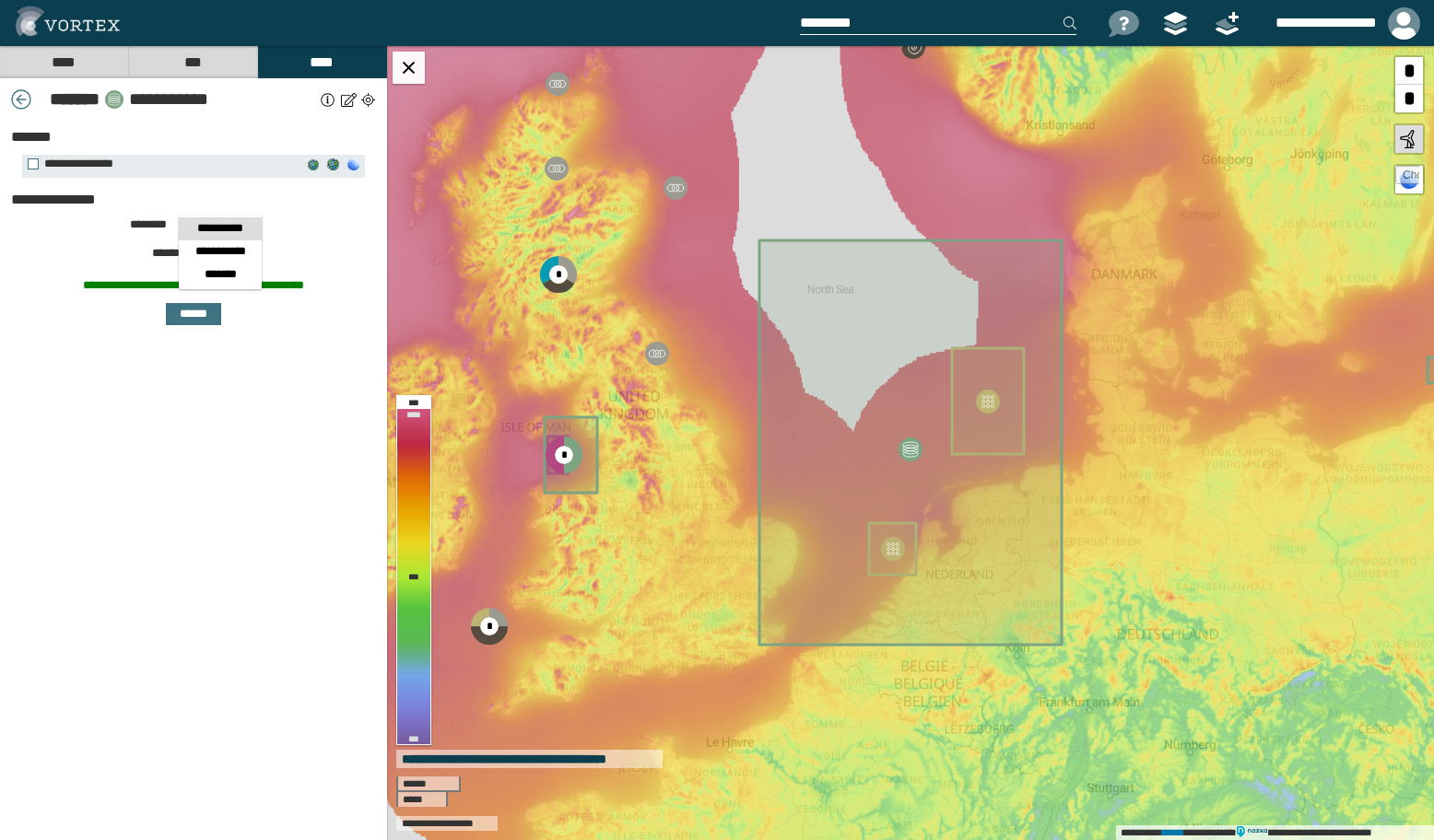 click on "**********" at bounding box center [220, 228] 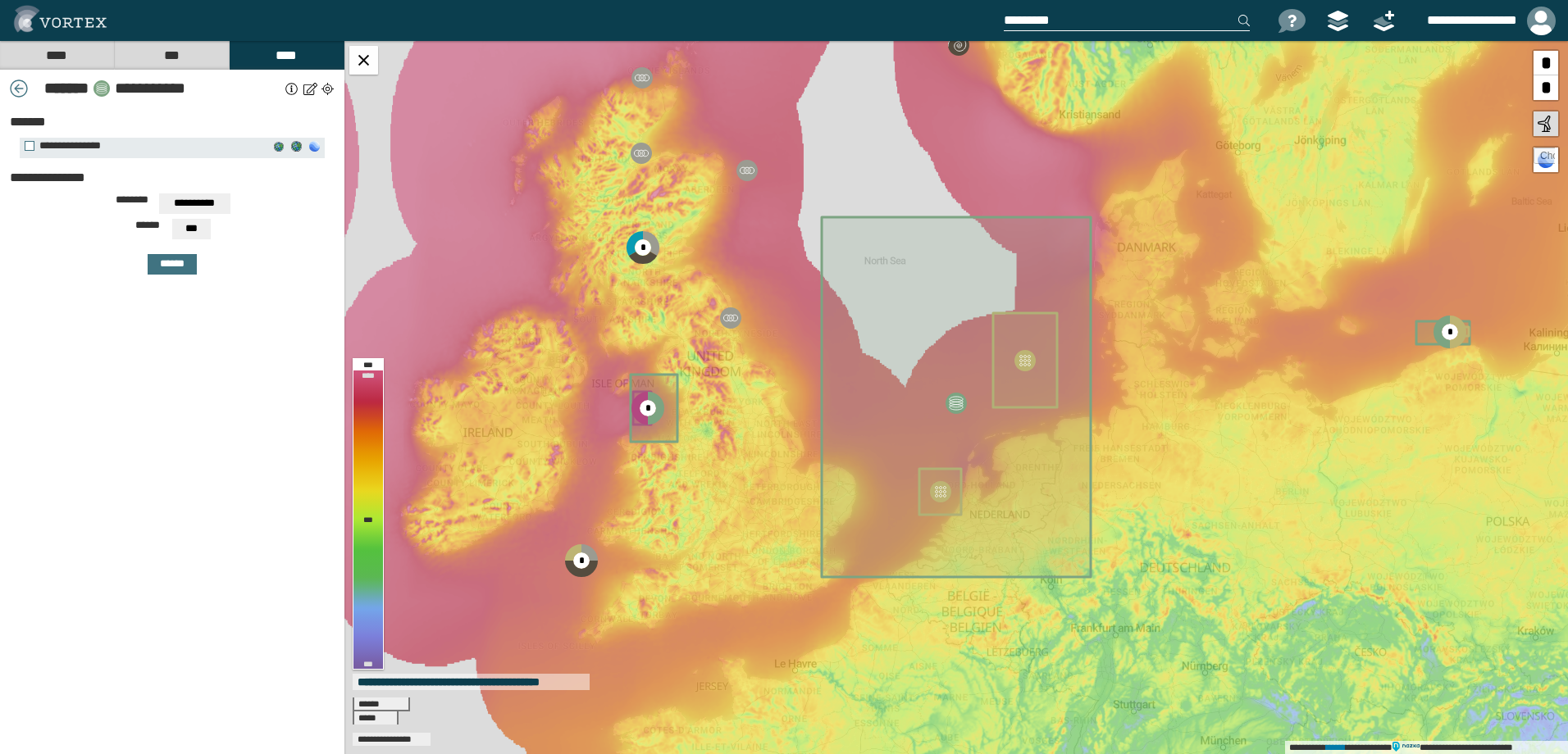 click at bounding box center (19, 89) 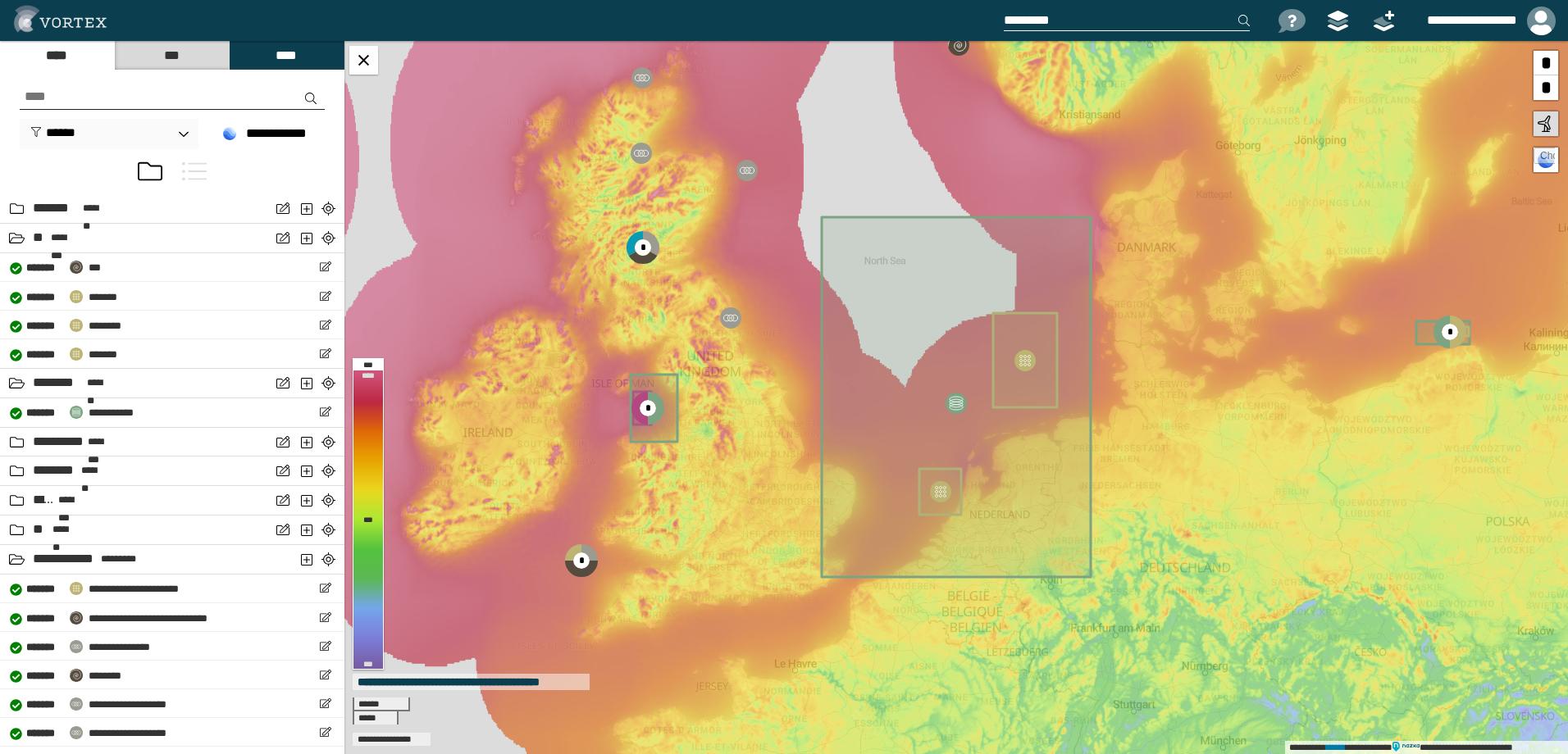 scroll, scrollTop: 439, scrollLeft: 0, axis: vertical 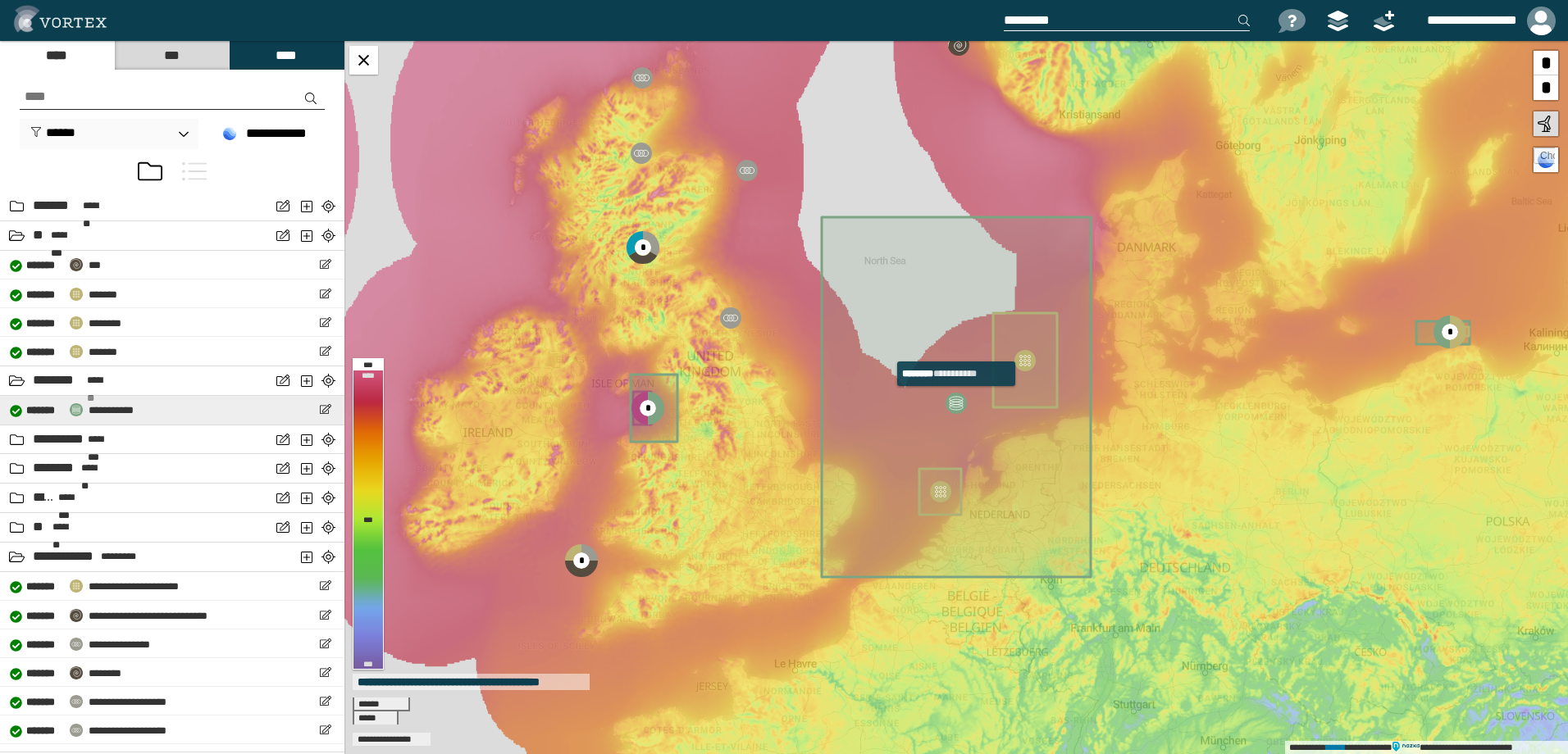 click on "**********" at bounding box center (172, 410) 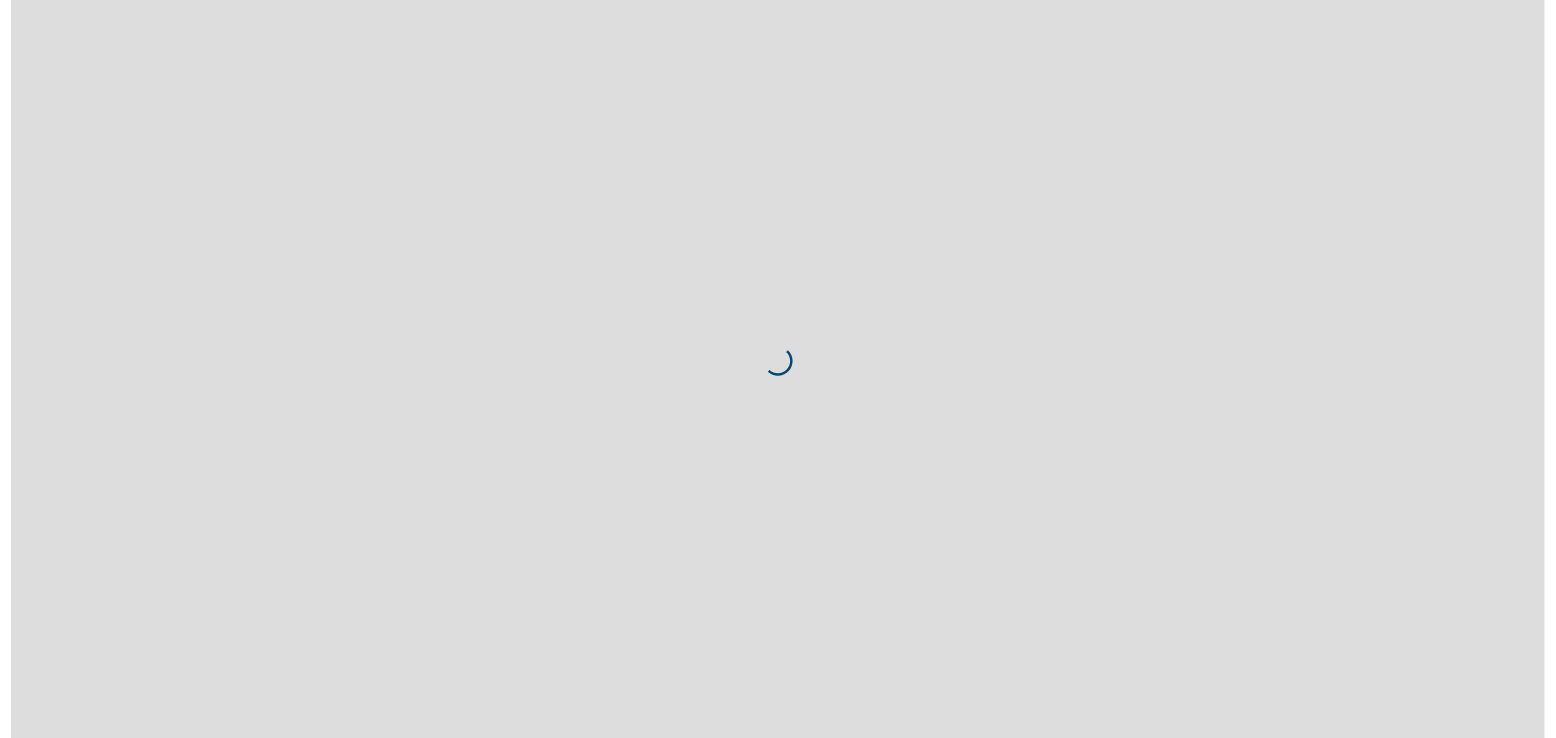 scroll, scrollTop: 0, scrollLeft: 0, axis: both 